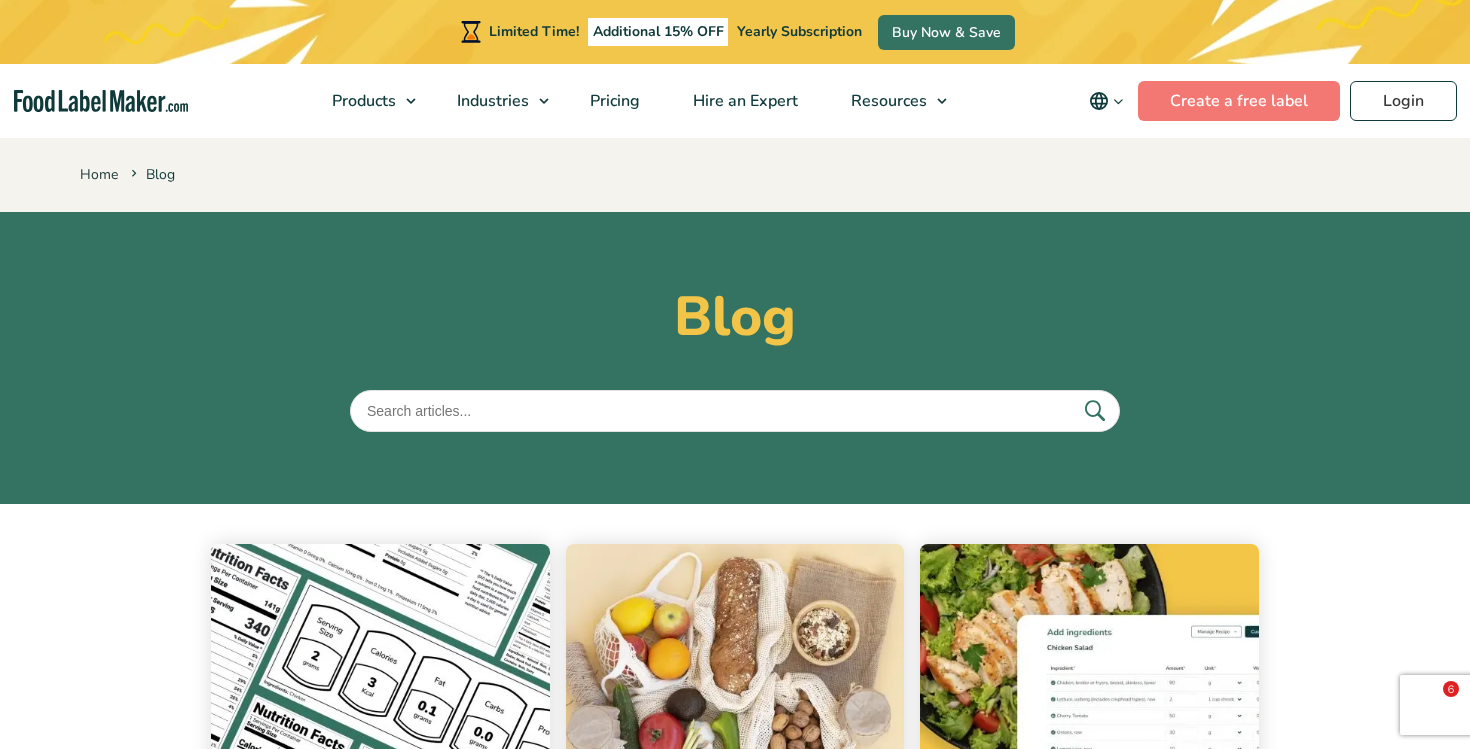 scroll, scrollTop: 0, scrollLeft: 0, axis: both 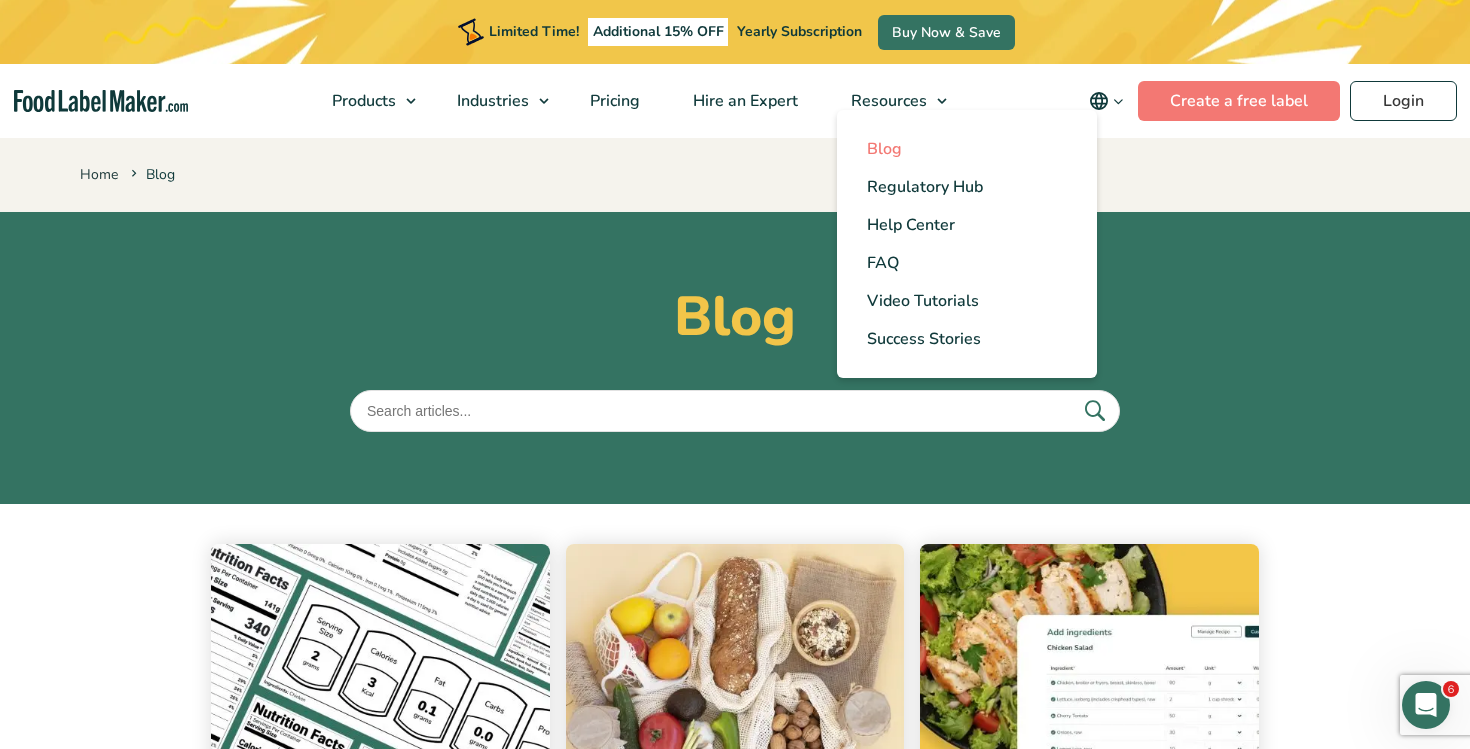 click on "Blog" at bounding box center (967, 149) 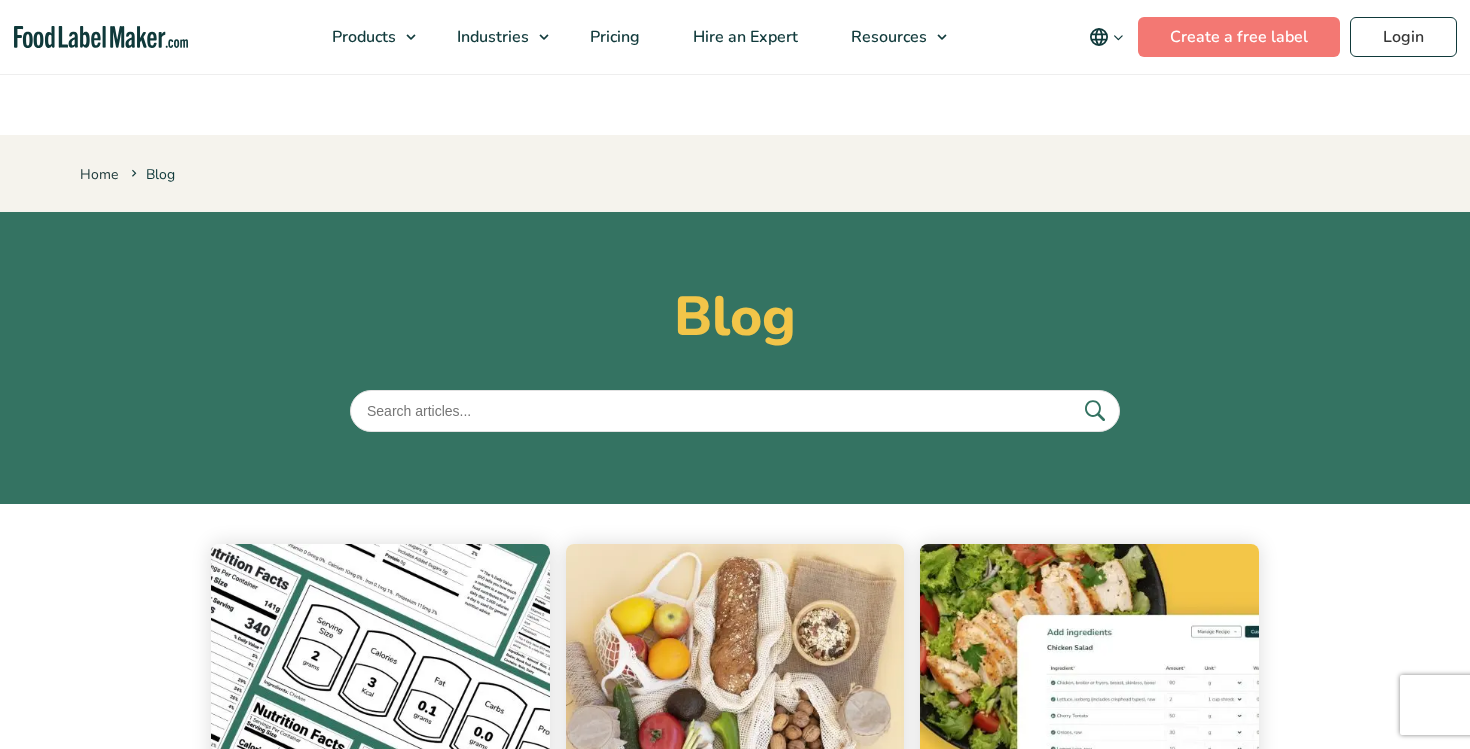 scroll, scrollTop: 530, scrollLeft: 0, axis: vertical 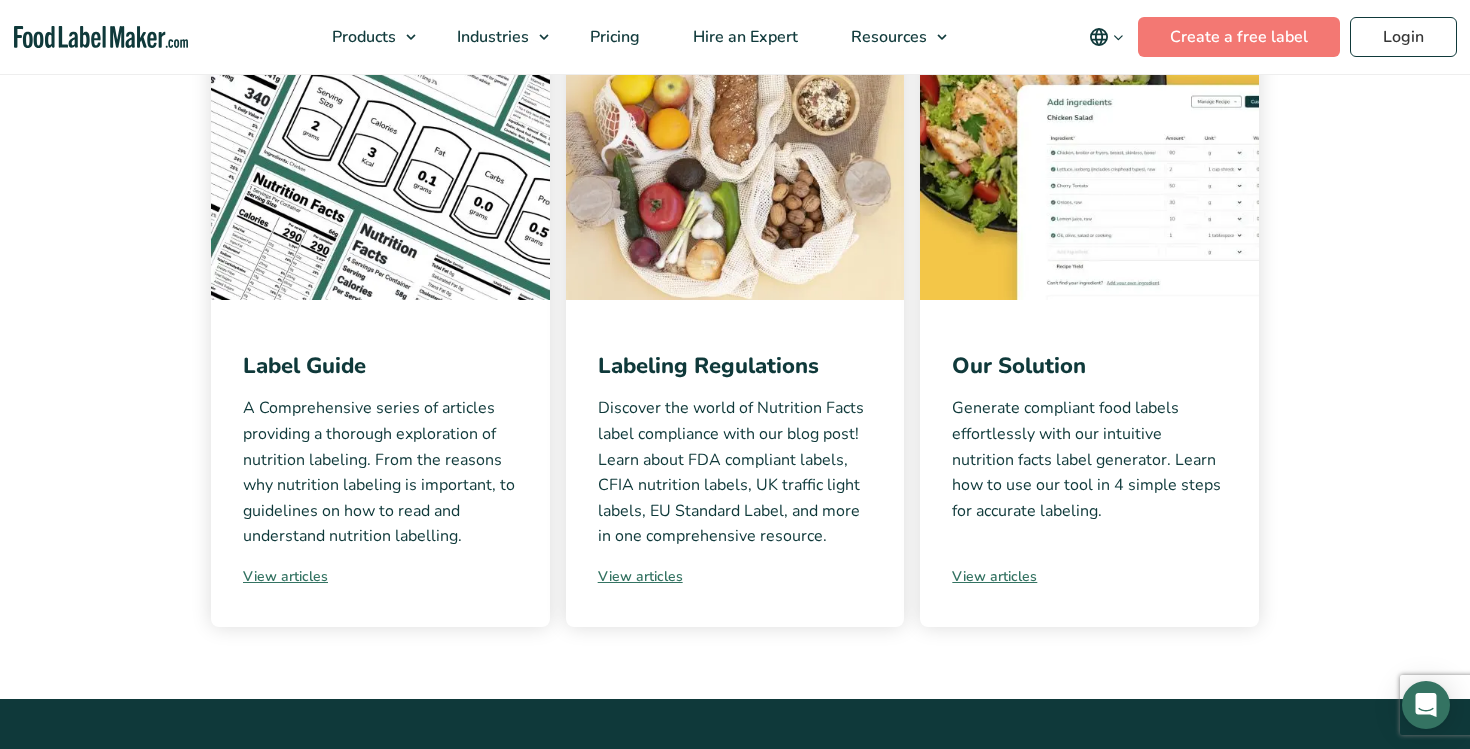 click on "Label Guide
A Comprehensive series of articles providing a thorough exploration of nutrition labeling. From the reasons why nutrition labeling is important, to guidelines on how to read and understand nutrition labelling.
View articles" at bounding box center [380, 463] 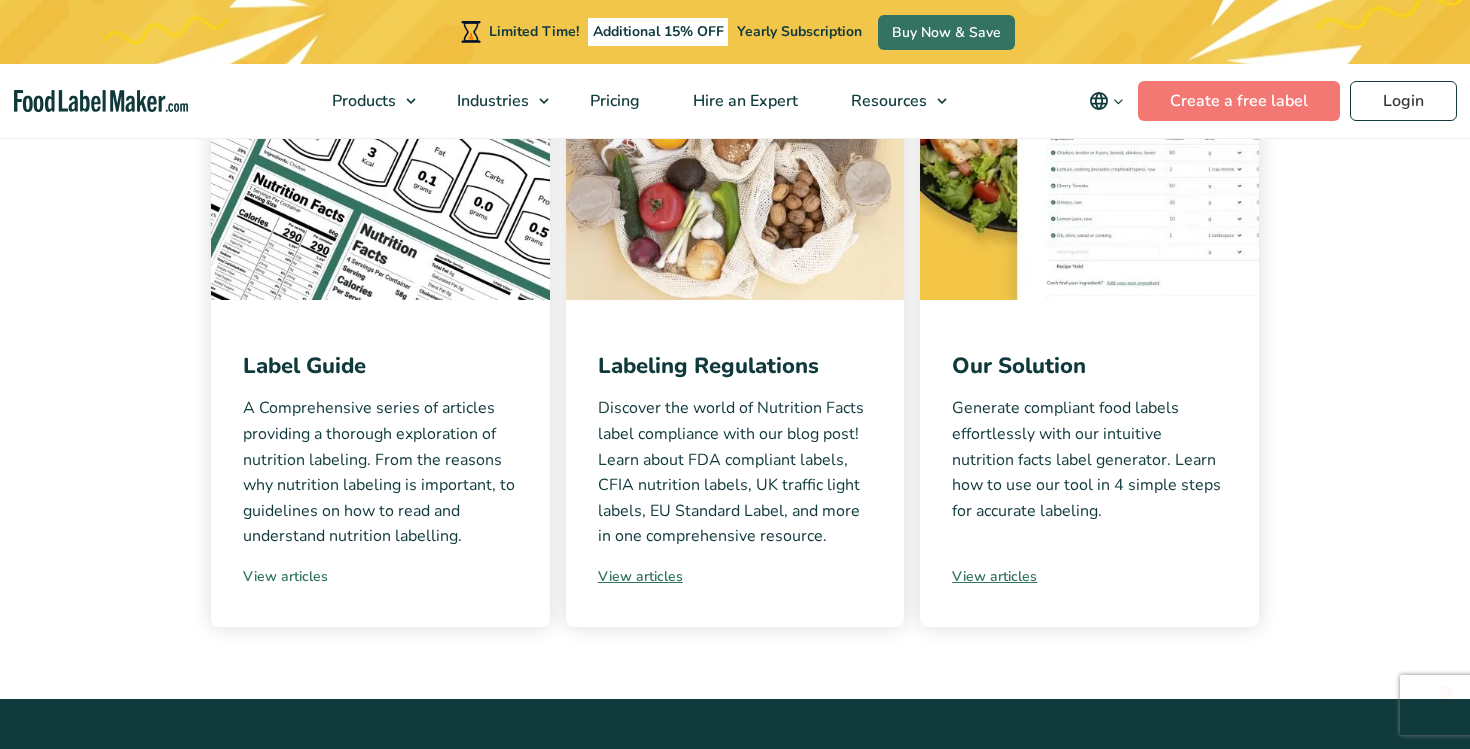 click on "View articles" at bounding box center [380, 576] 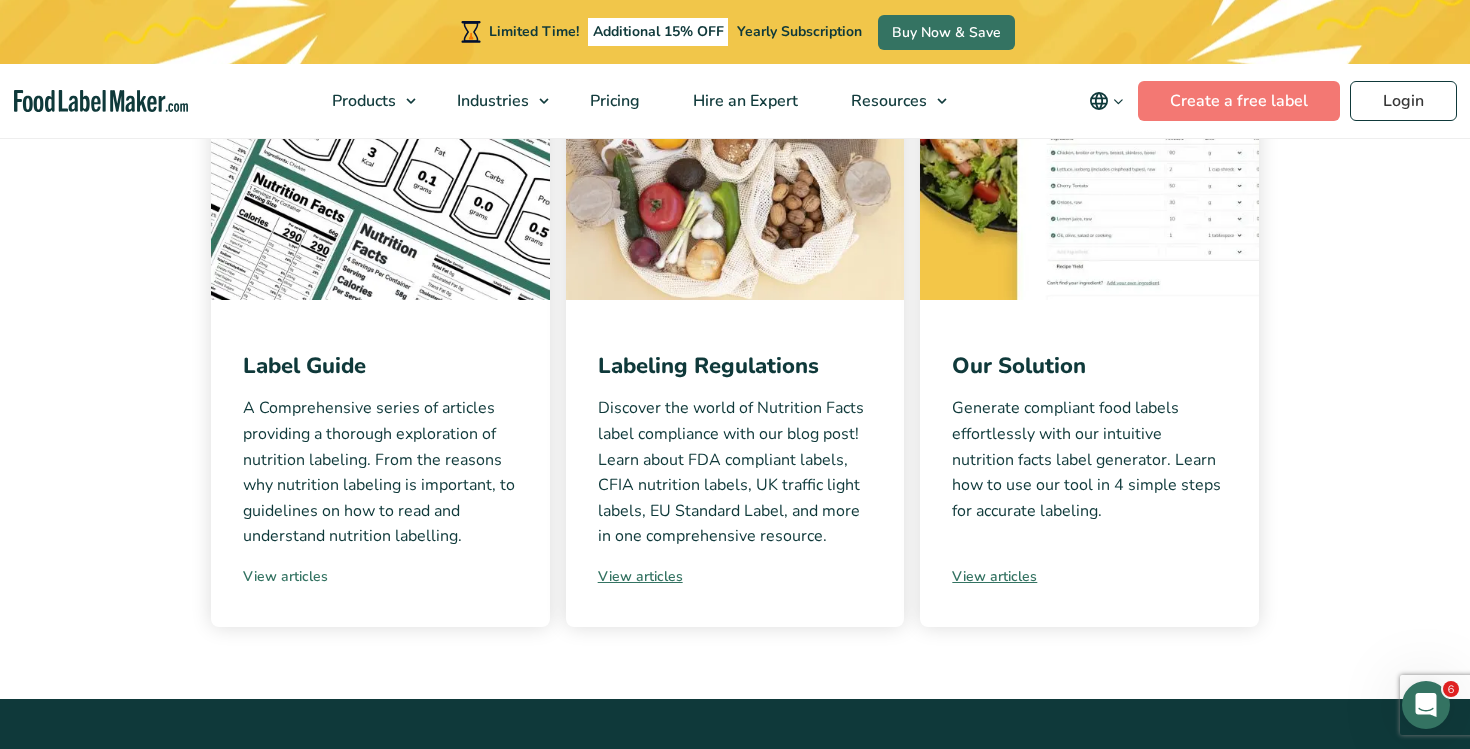 scroll, scrollTop: 0, scrollLeft: 0, axis: both 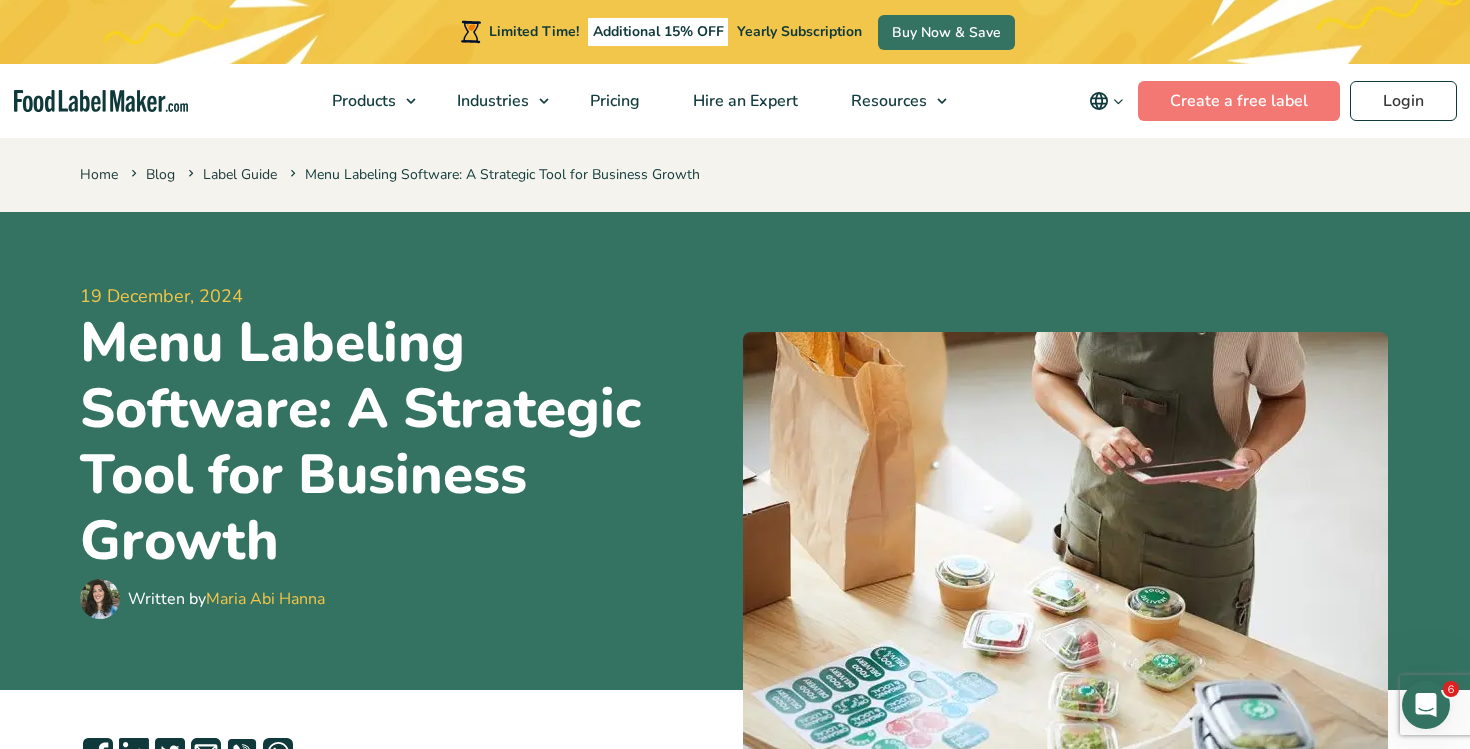 click at bounding box center (1118, 101) 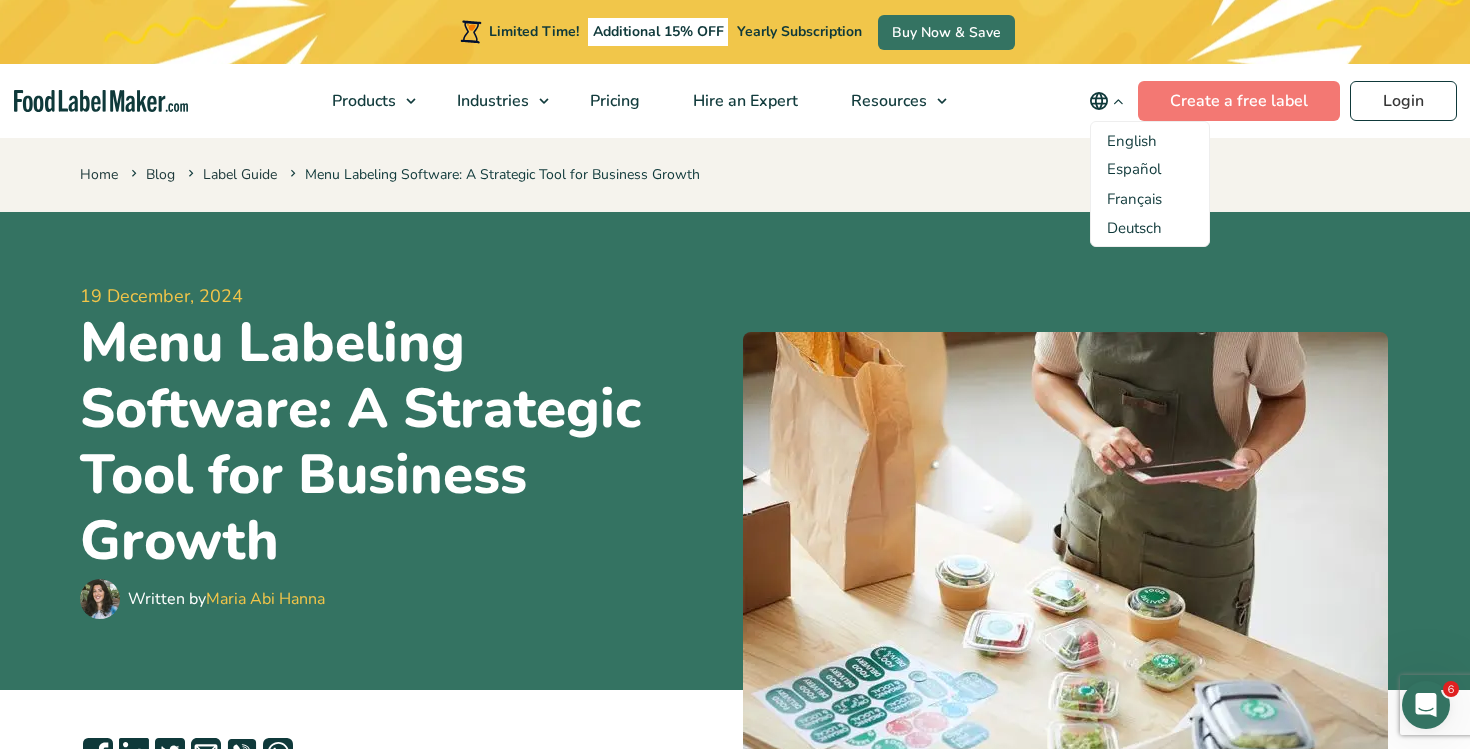 click on "Home    Blog    Label Guide    Menu Labeling Software: A Strategic Tool for Business Growth" at bounding box center (735, 173) 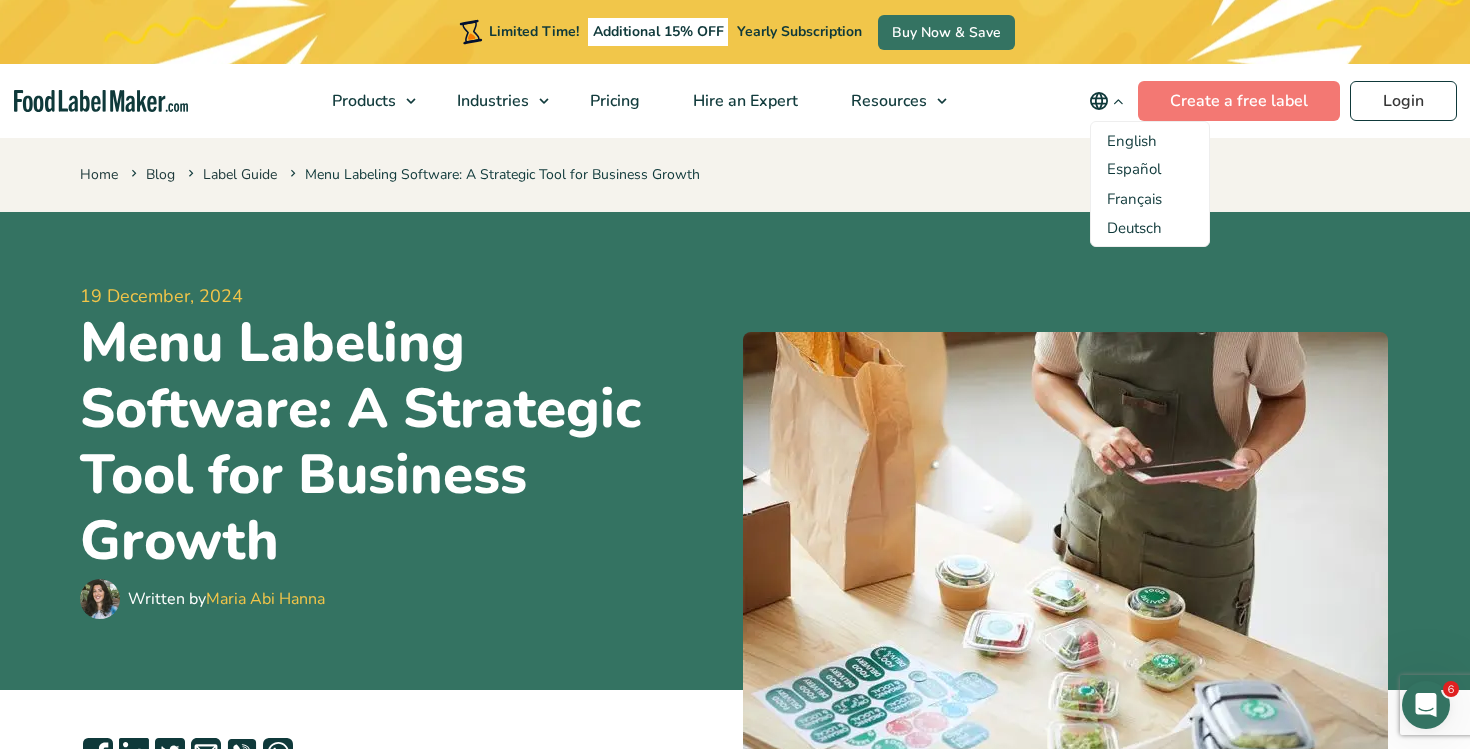 click on "Home    Blog    Label Guide    Menu Labeling Software: A Strategic Tool for Business Growth" at bounding box center [735, 173] 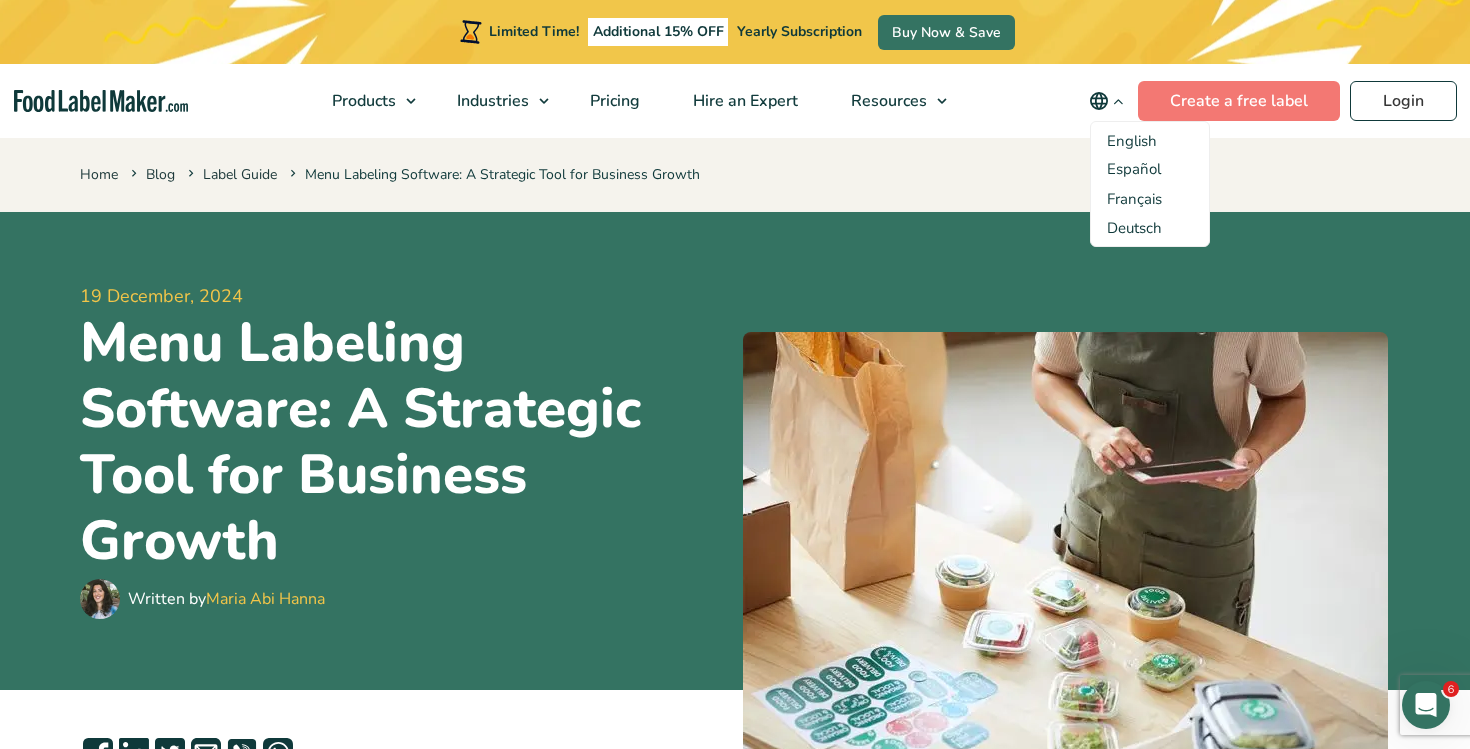 click on "Home    Blog    Label Guide    Menu Labeling Software: A Strategic Tool for Business Growth" at bounding box center [735, 173] 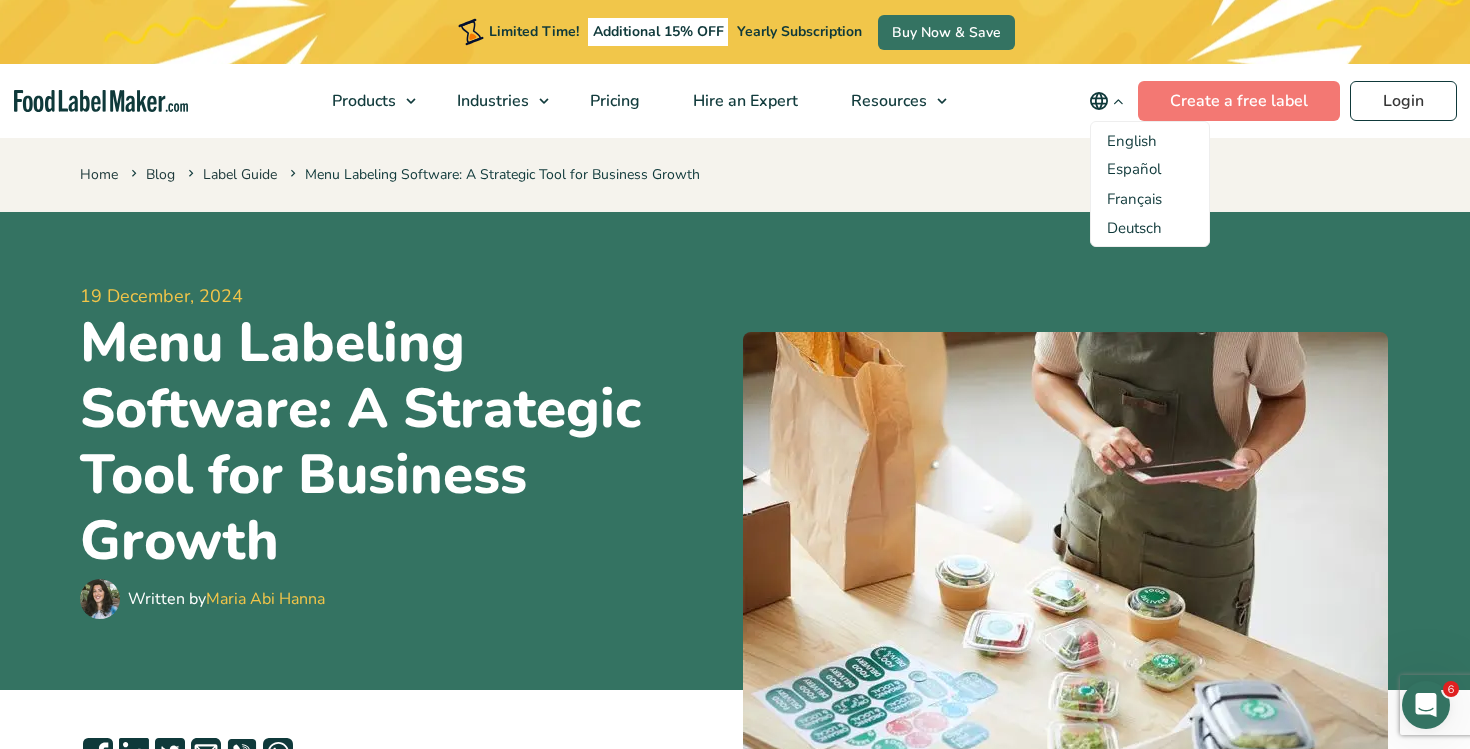 click at bounding box center [1106, 101] 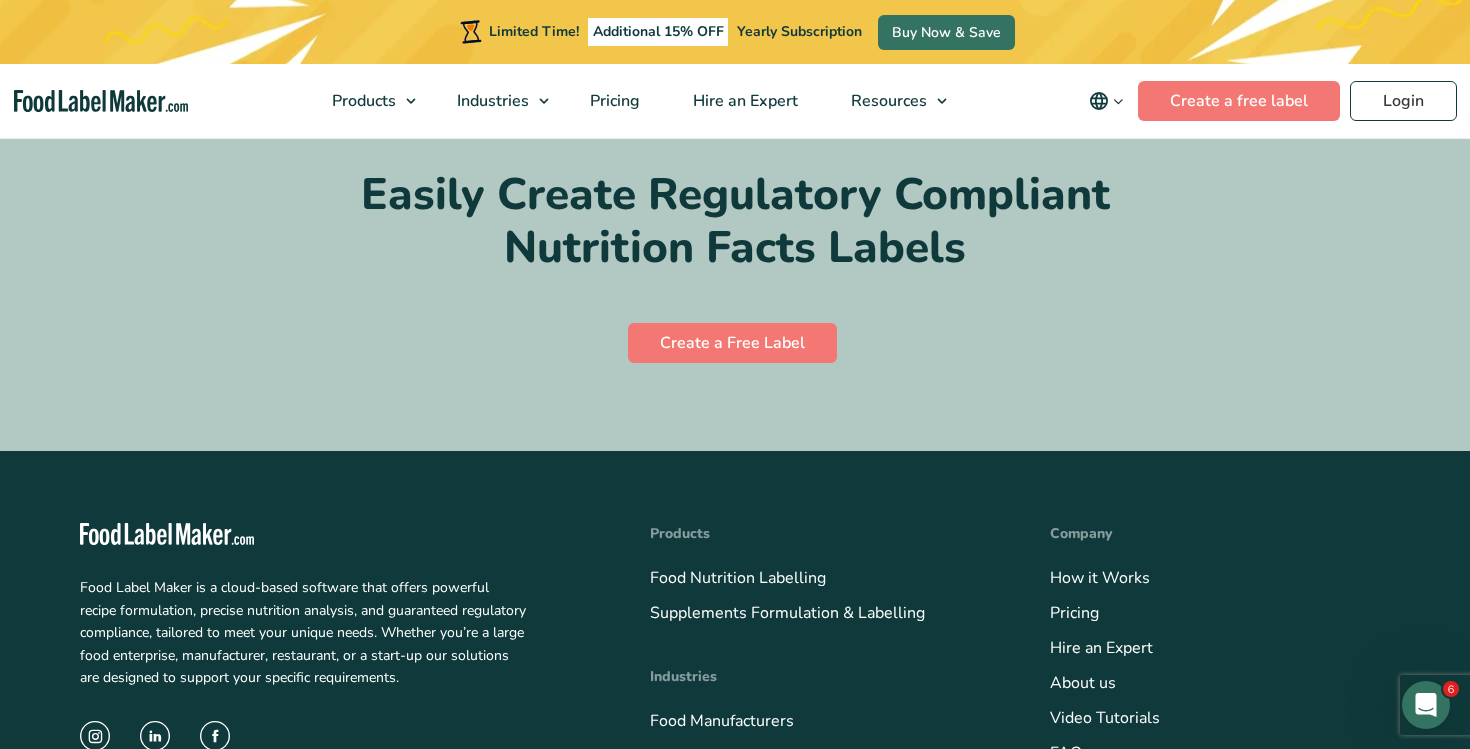 scroll, scrollTop: 11337, scrollLeft: 0, axis: vertical 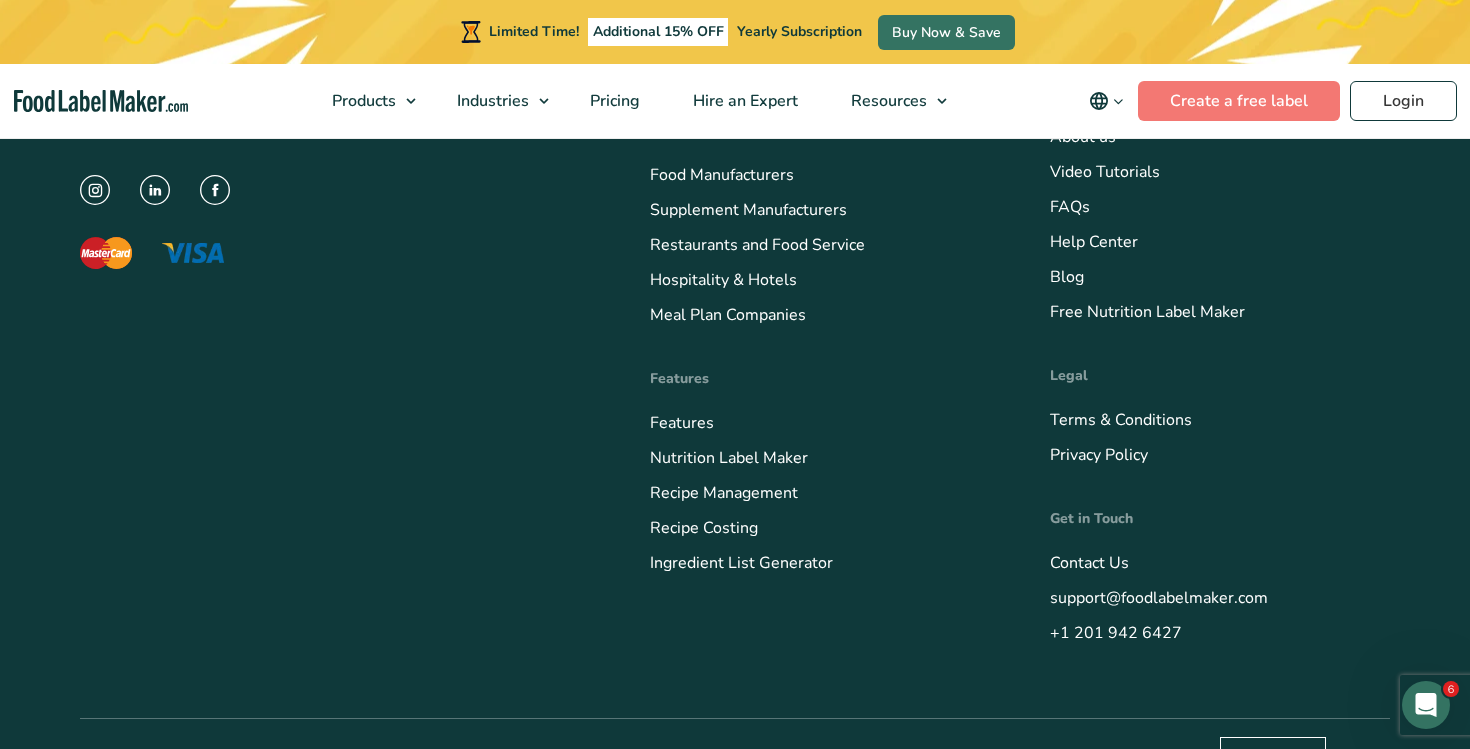 click on "English" at bounding box center (1273, 756) 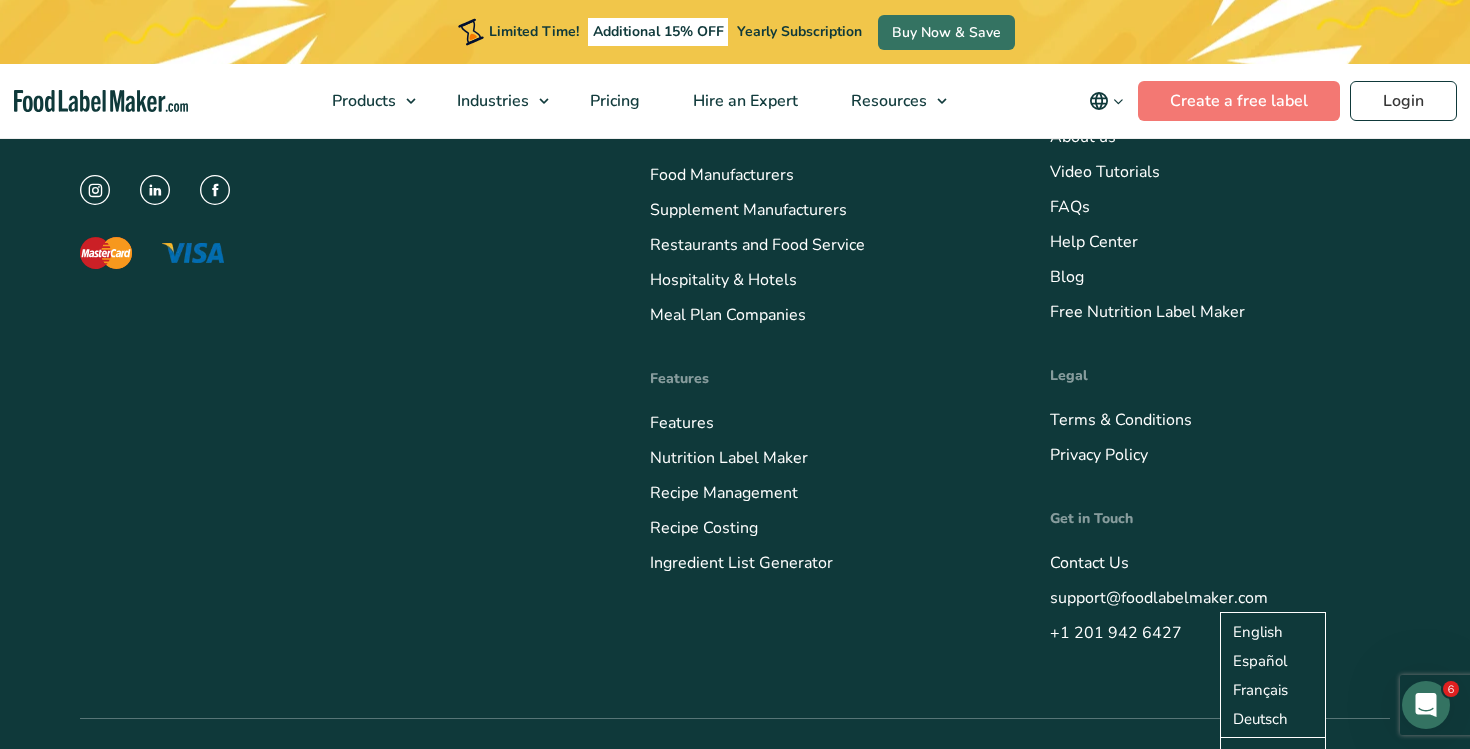 click on "English" at bounding box center (1273, 756) 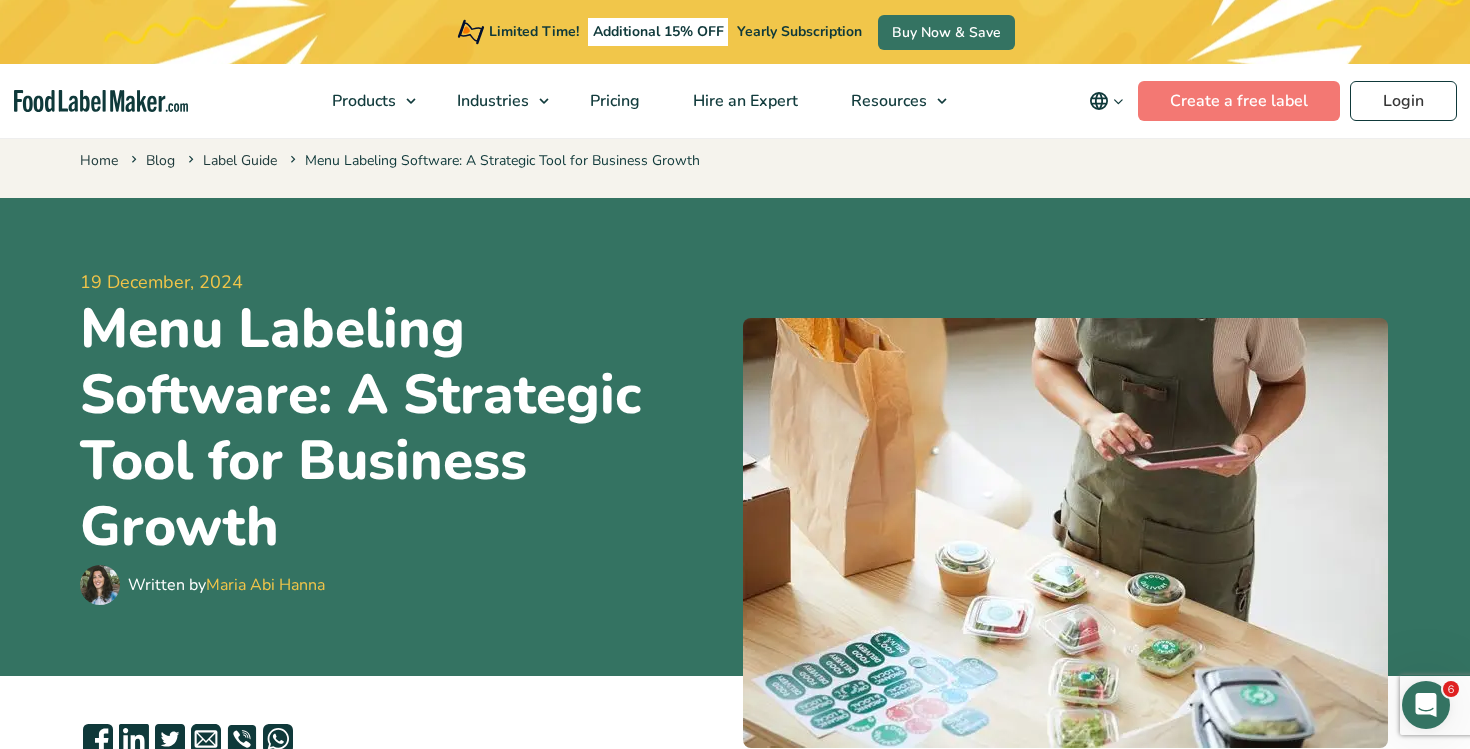 scroll, scrollTop: 0, scrollLeft: 0, axis: both 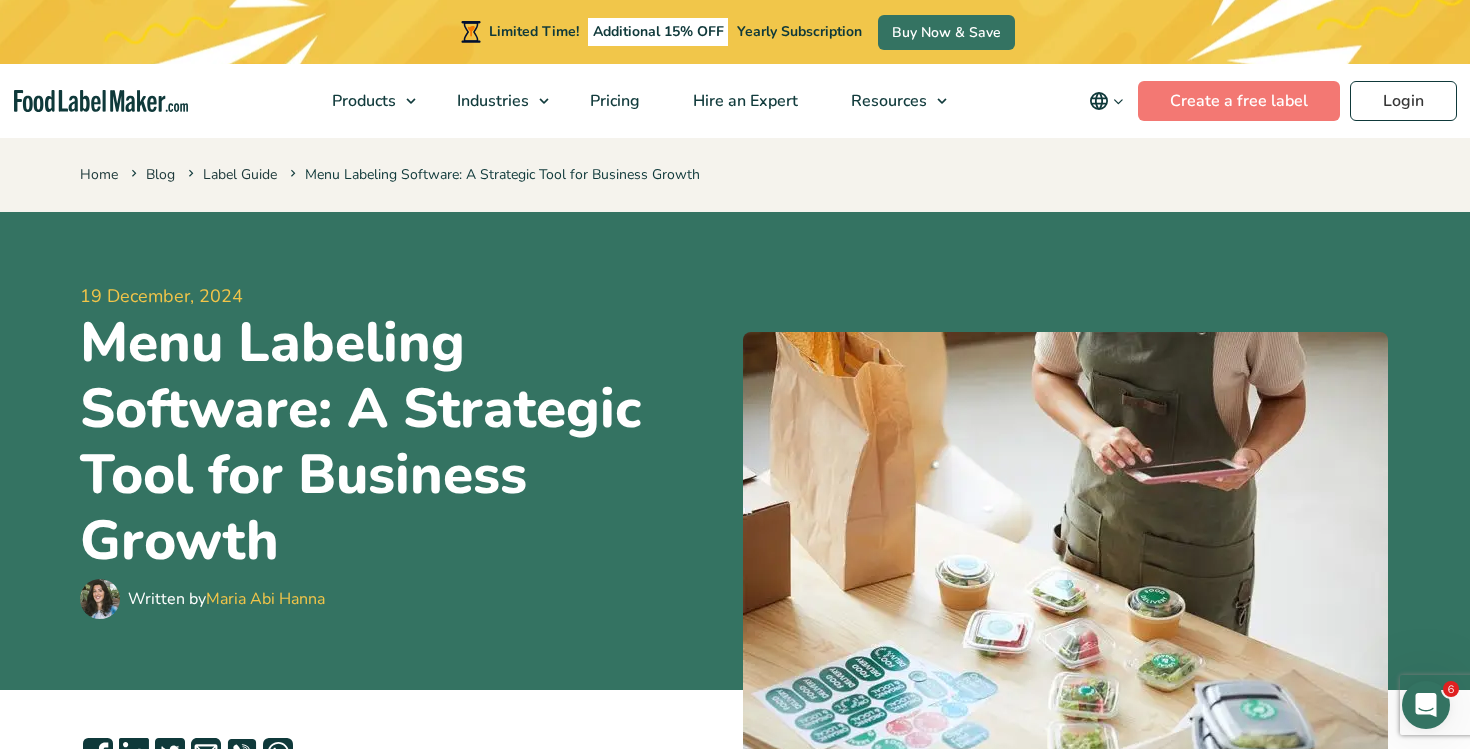 click at bounding box center [101, 101] 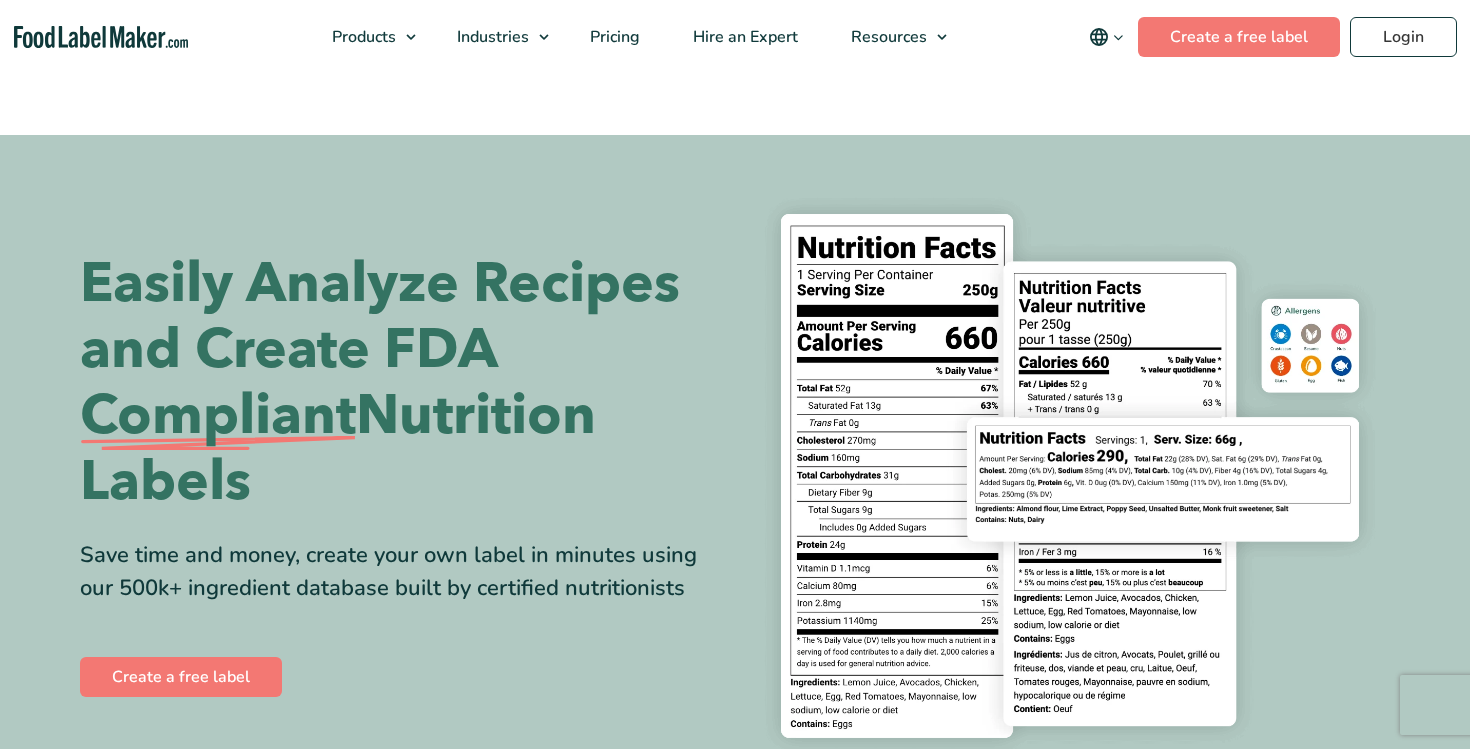 scroll, scrollTop: 0, scrollLeft: 0, axis: both 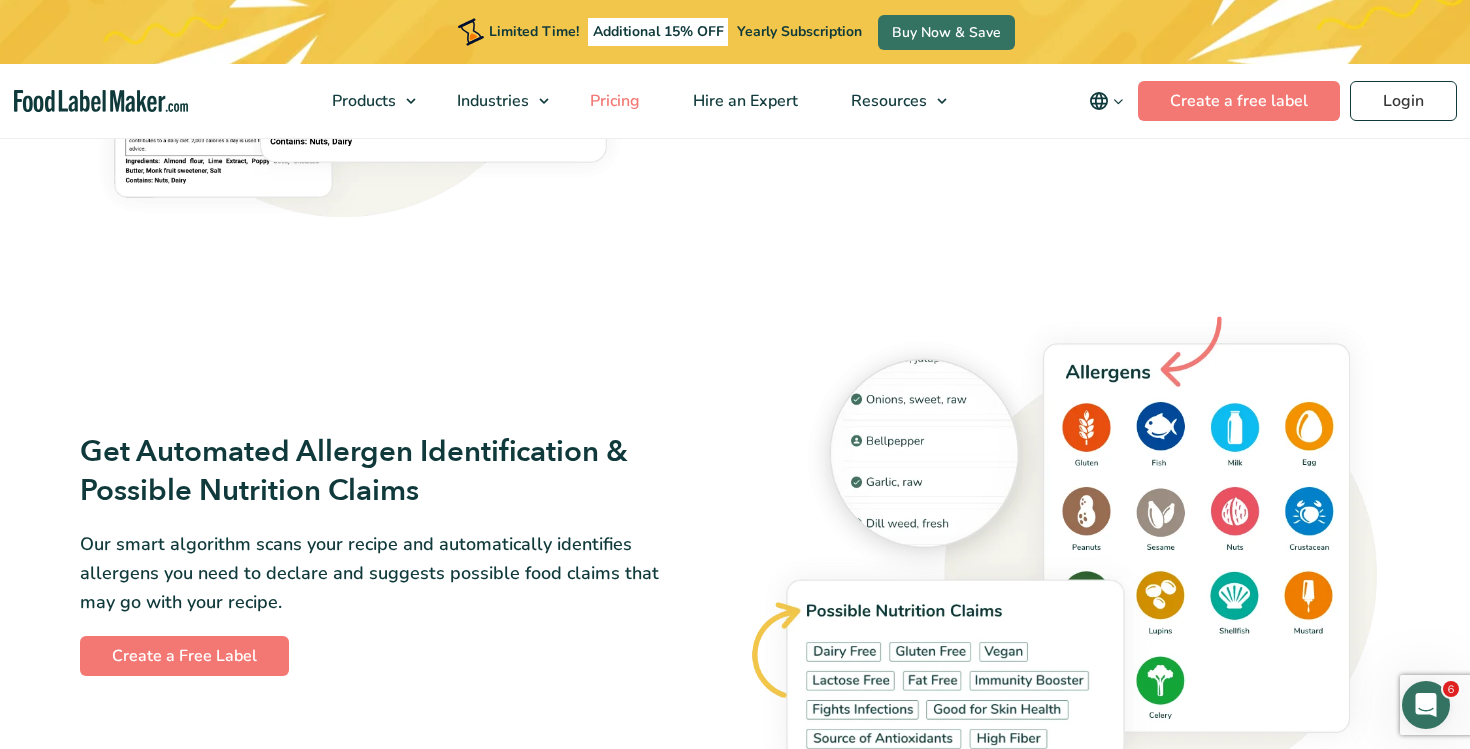 click on "Pricing" at bounding box center [613, 101] 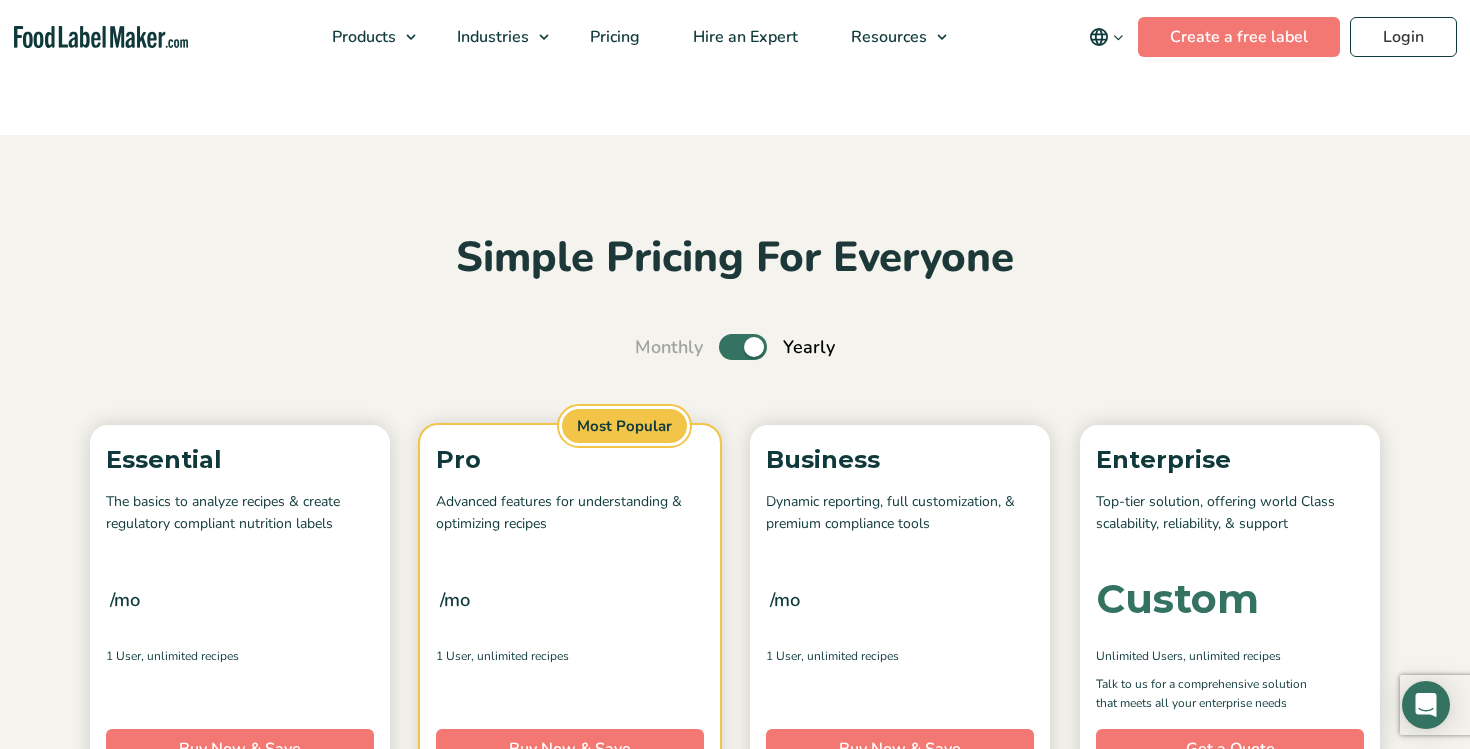 scroll, scrollTop: 0, scrollLeft: 0, axis: both 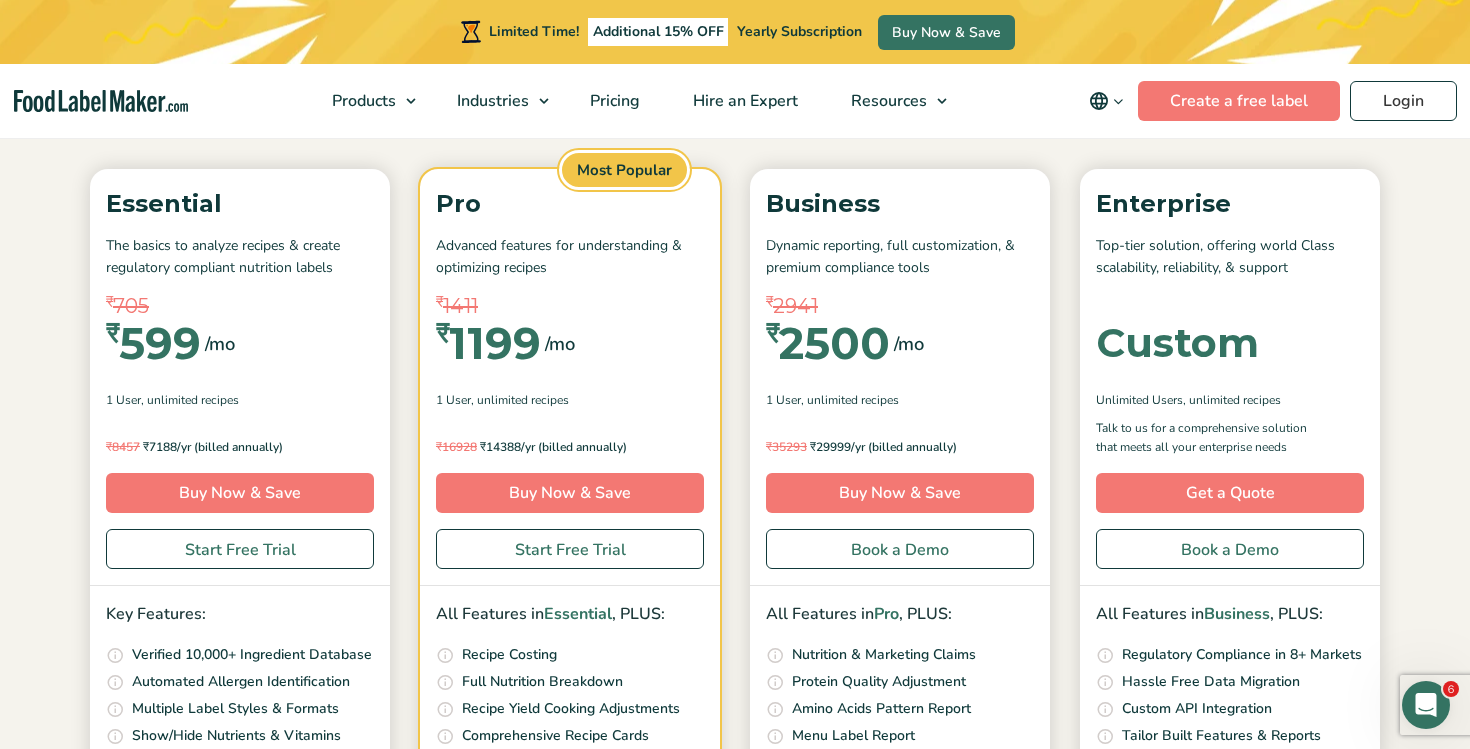 click on "₹ 2500" at bounding box center (828, 343) 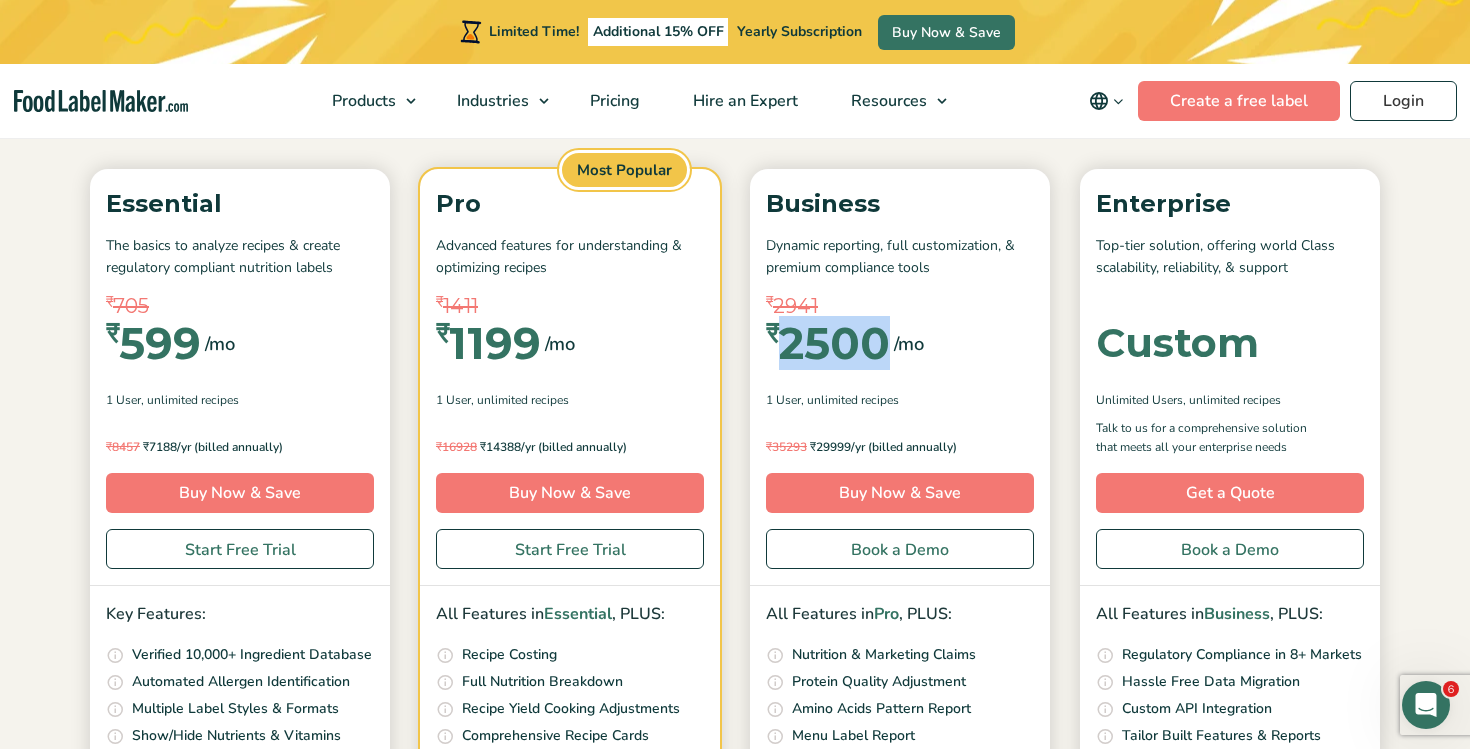 click on "₹ 705" at bounding box center (240, 306) 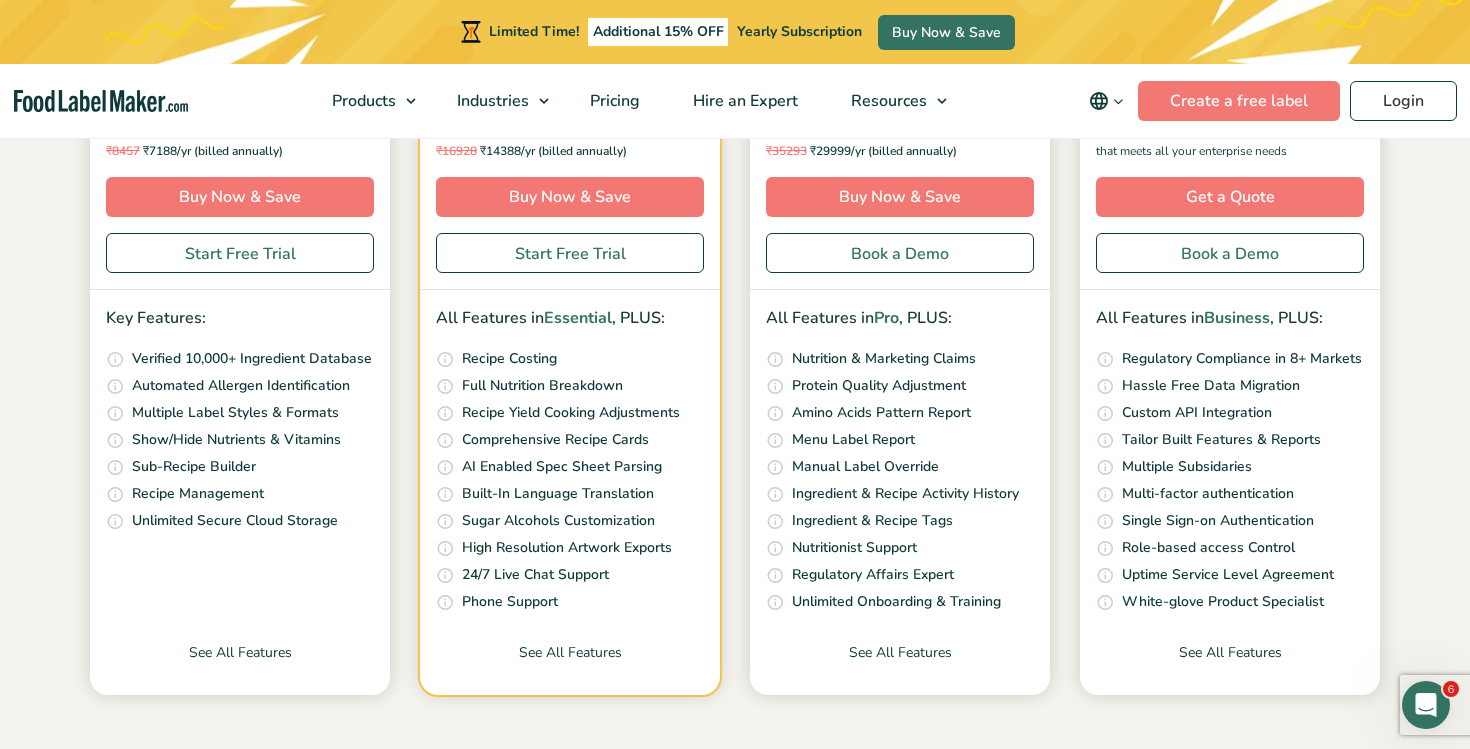 scroll, scrollTop: 544, scrollLeft: 0, axis: vertical 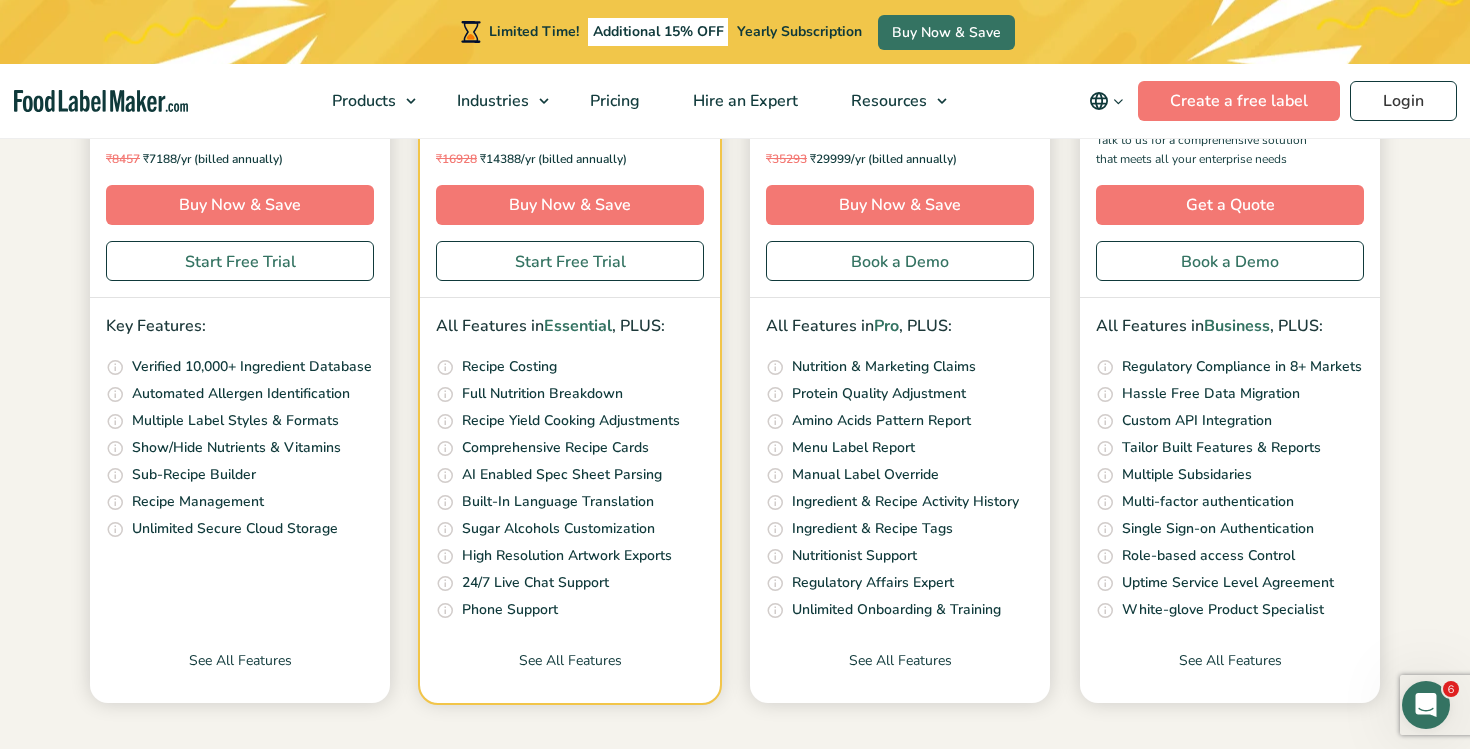 click on "Automated Allergen Identification" at bounding box center (241, 394) 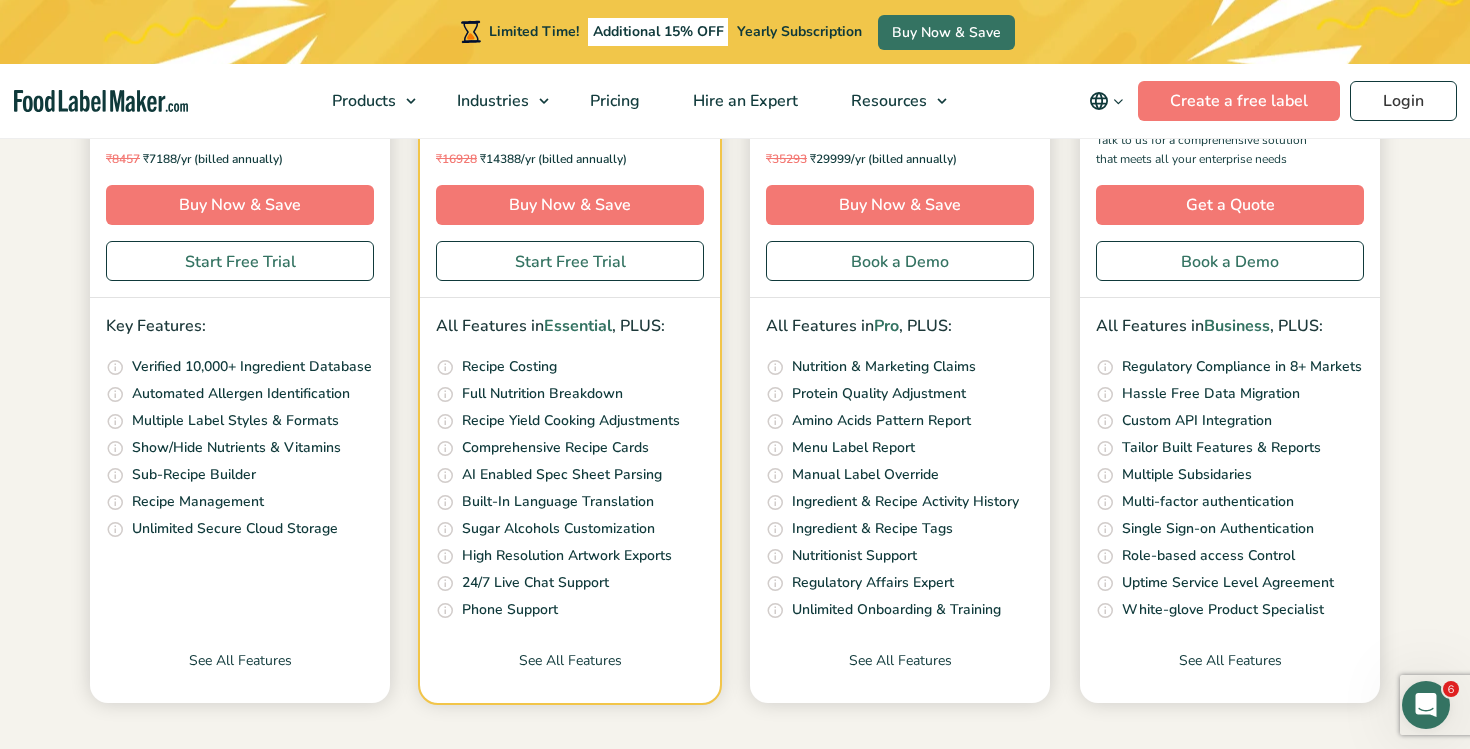 click on "Automated Allergen Identification" at bounding box center (241, 394) 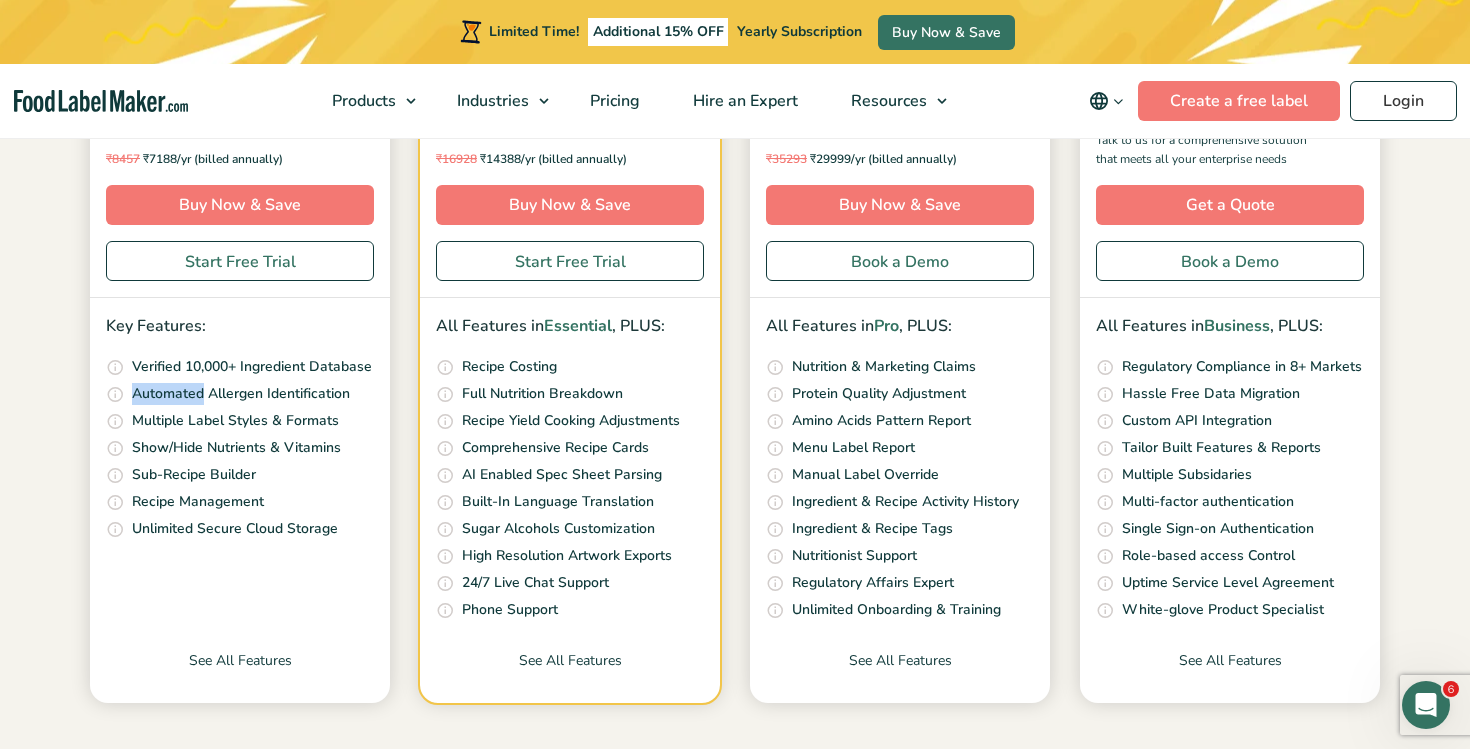 click on "Automated Allergen Identification" at bounding box center [241, 394] 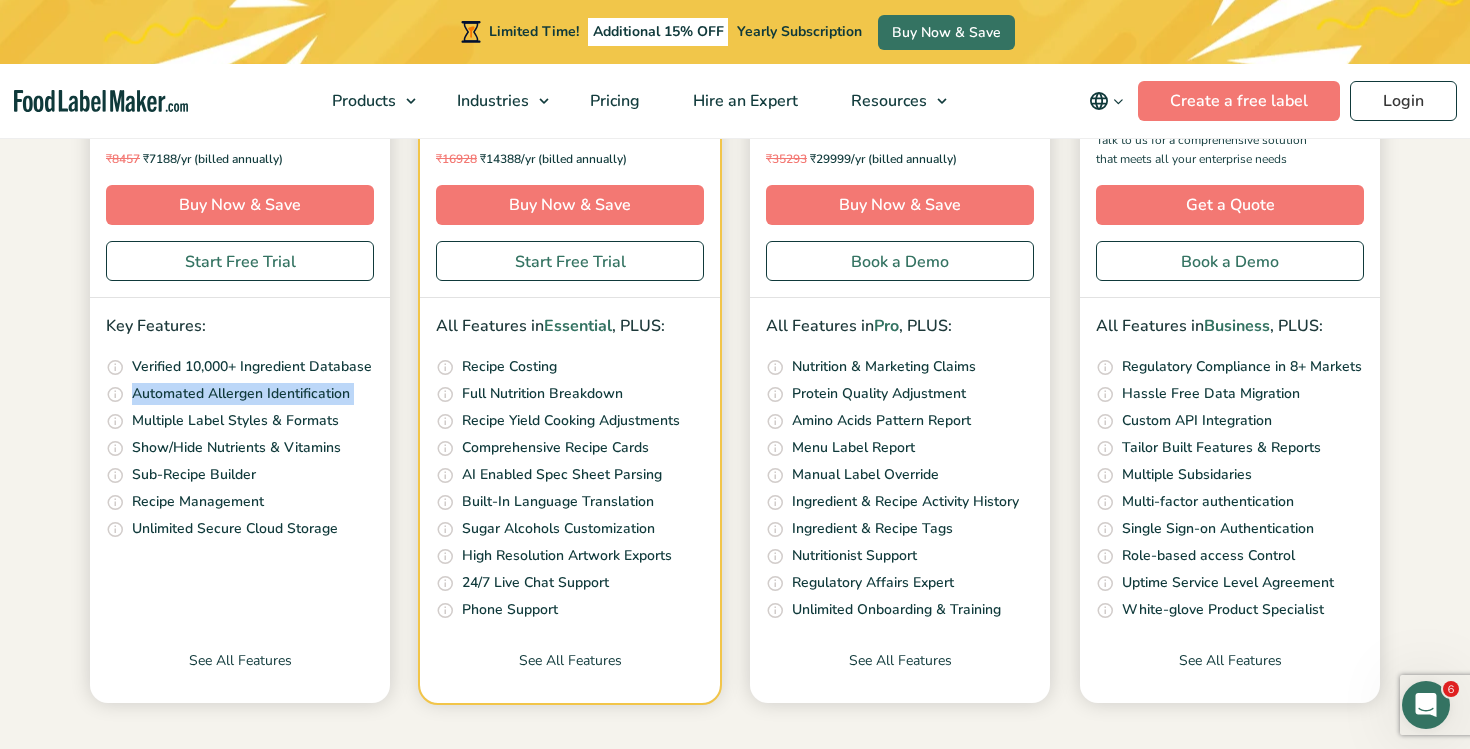 click on "Automated Allergen Identification" at bounding box center (241, 394) 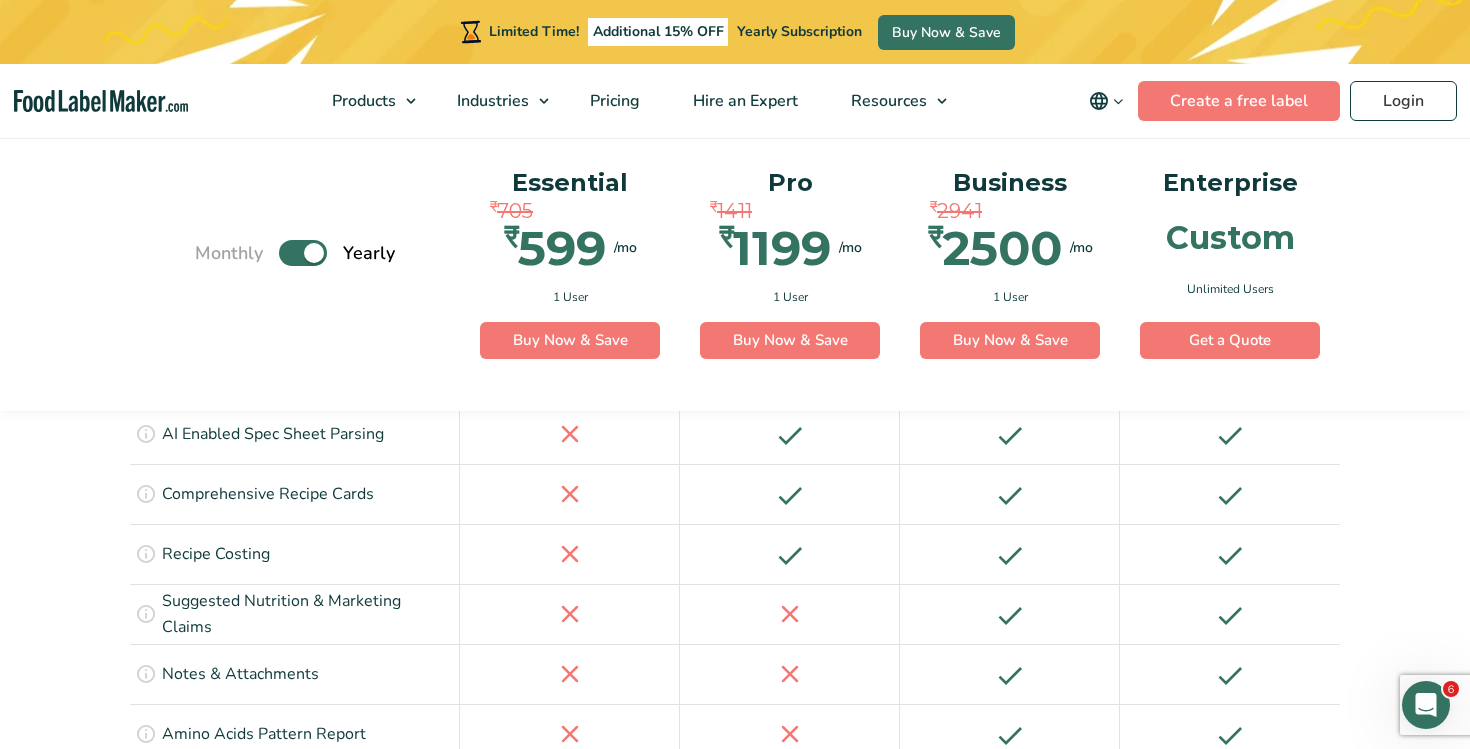 scroll, scrollTop: 2914, scrollLeft: 0, axis: vertical 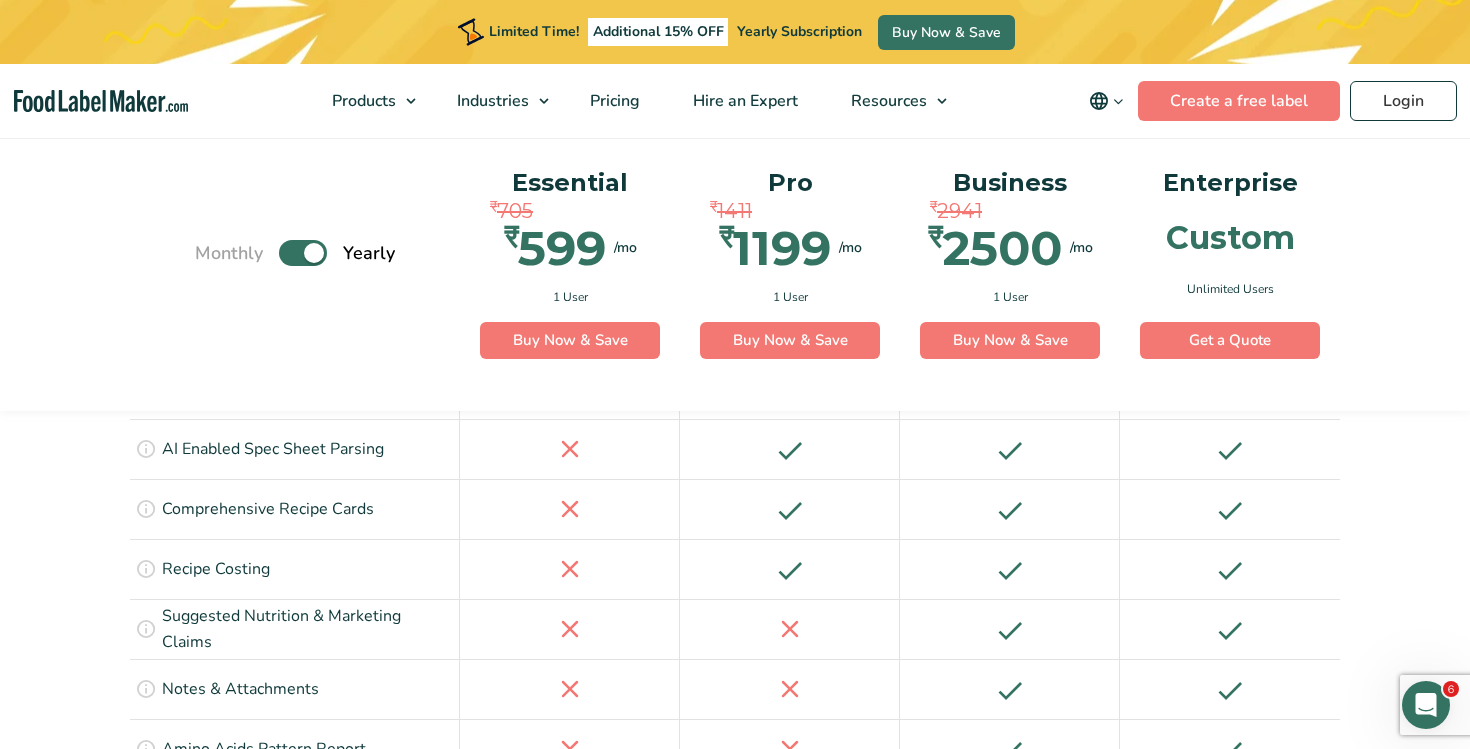 click at bounding box center (101, 101) 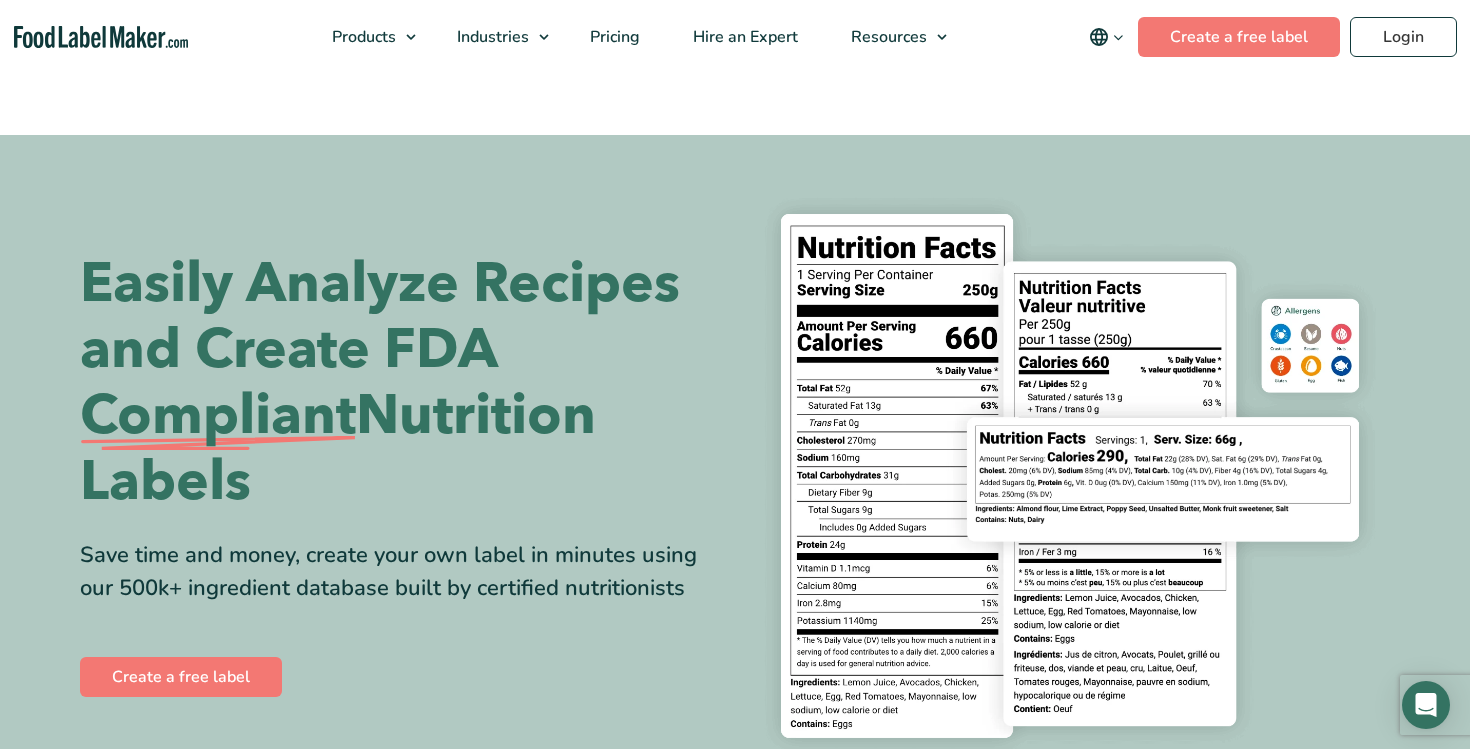scroll, scrollTop: 0, scrollLeft: 0, axis: both 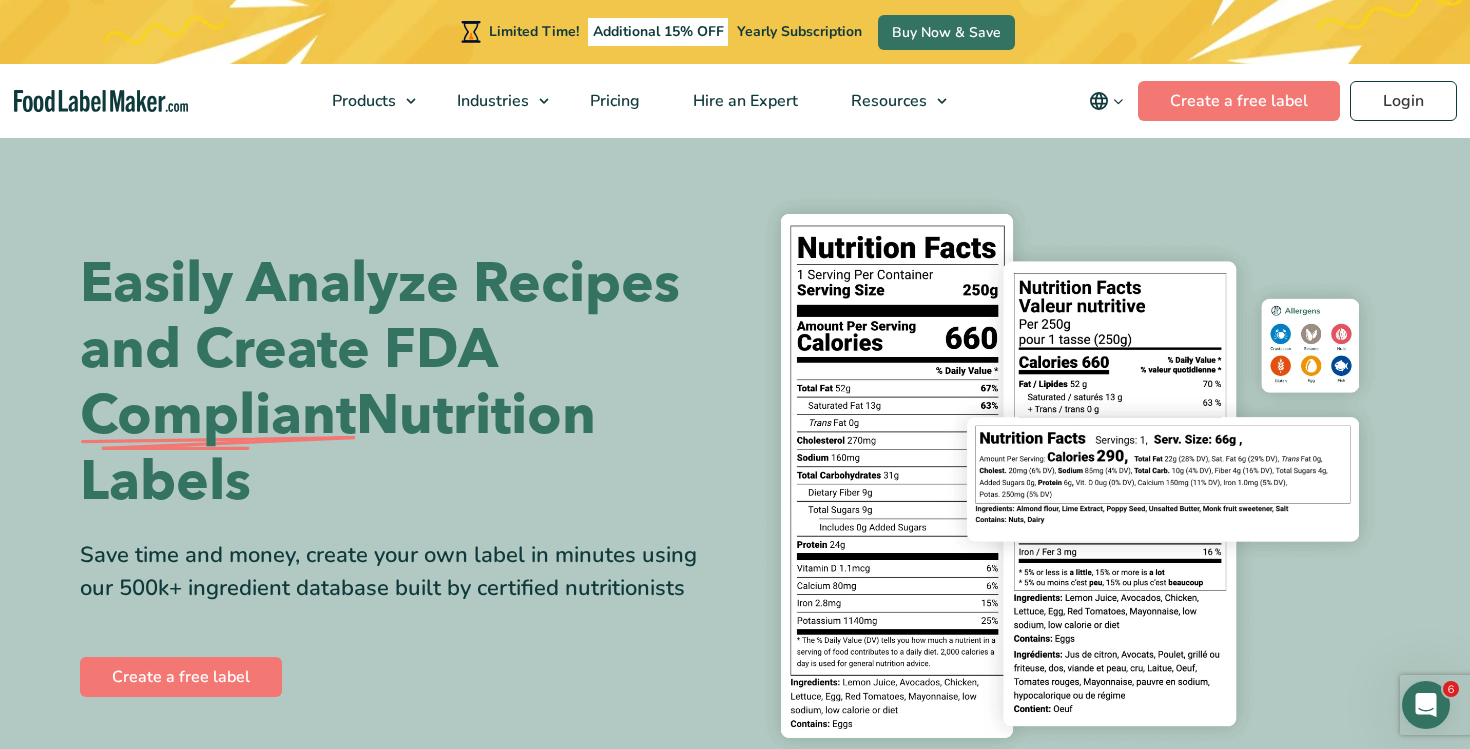 click on "Easily Analyze Recipes and Create FDA  Compliant  Nutrition Labels" at bounding box center (400, 383) 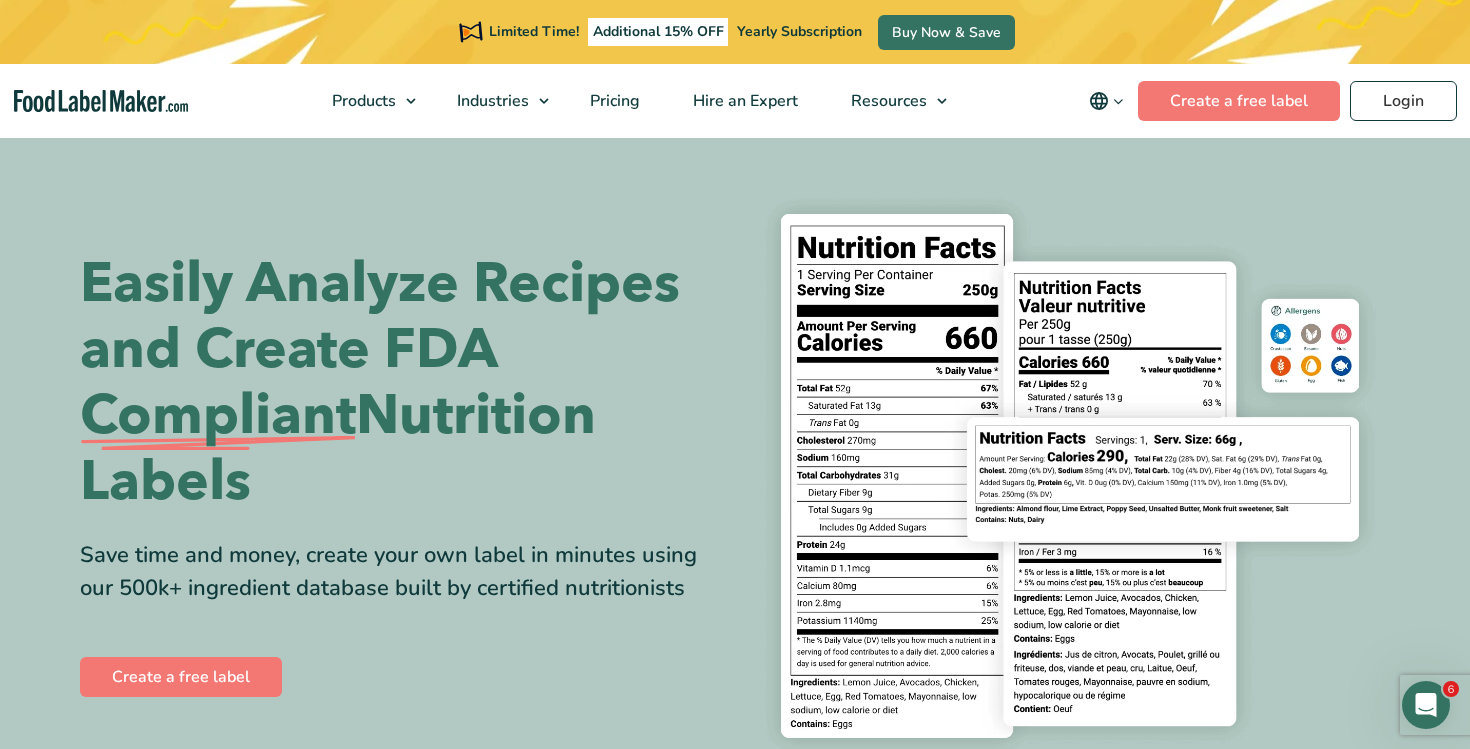 click on "Easily Analyze Recipes and Create FDA  Compliant  Nutrition Labels" at bounding box center [400, 383] 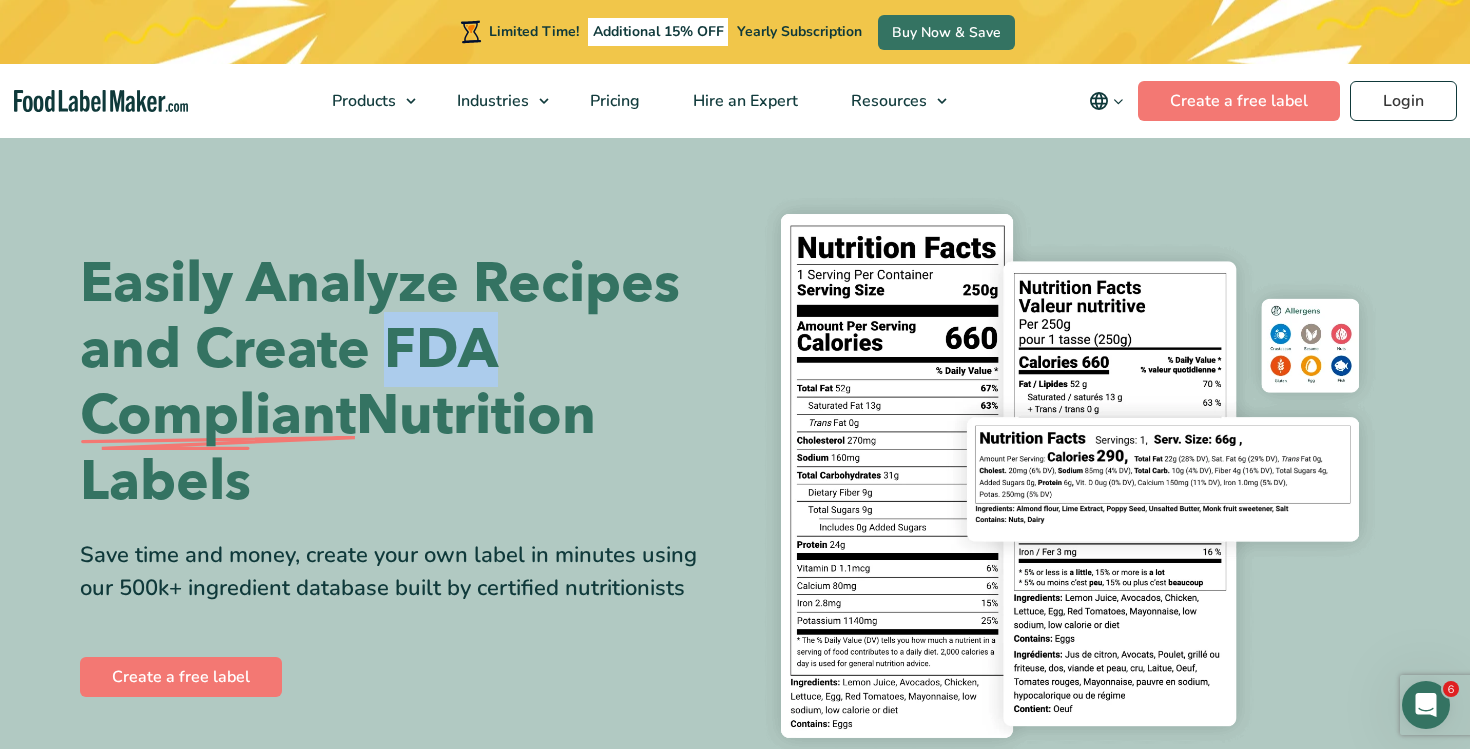 click on "Easily Analyze Recipes and Create FDA  Compliant  Nutrition Labels" at bounding box center (400, 383) 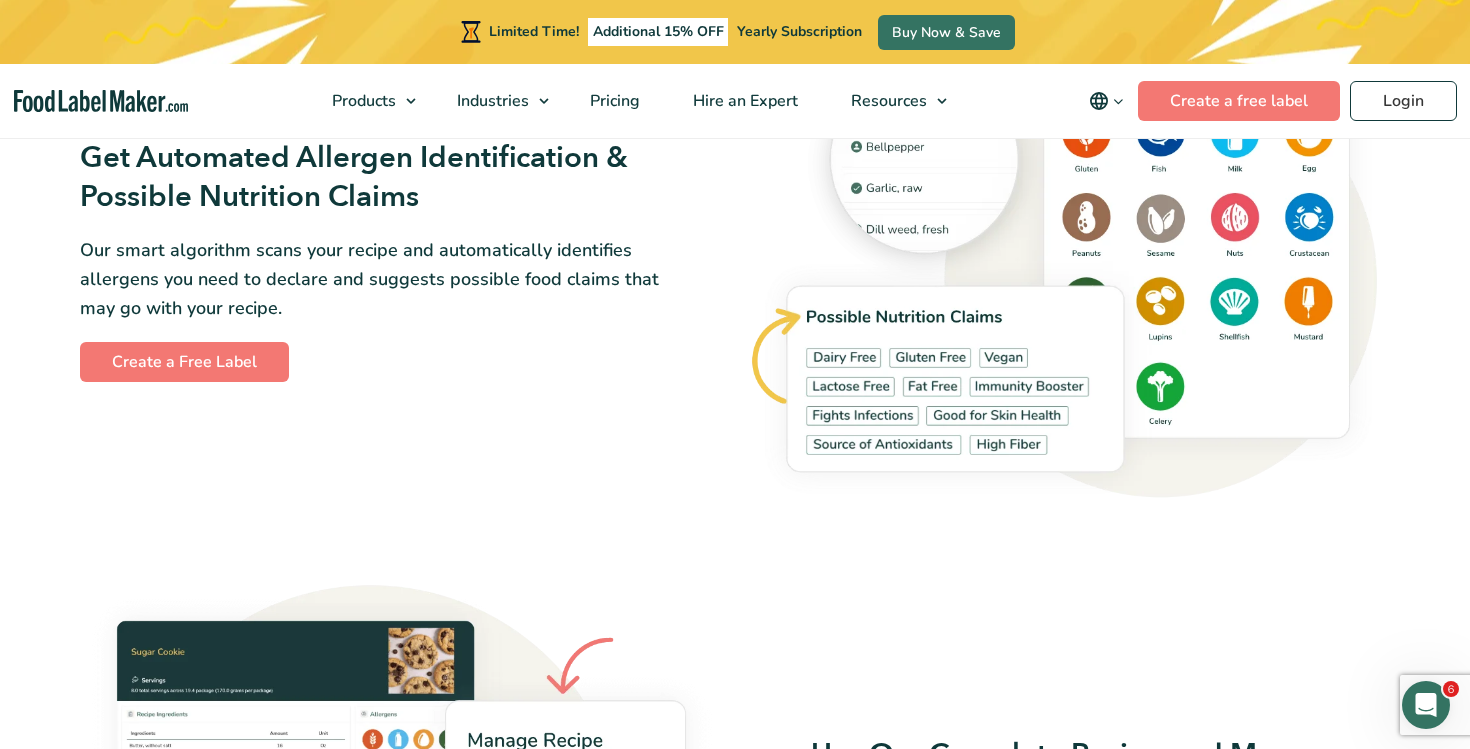 scroll, scrollTop: 2312, scrollLeft: 0, axis: vertical 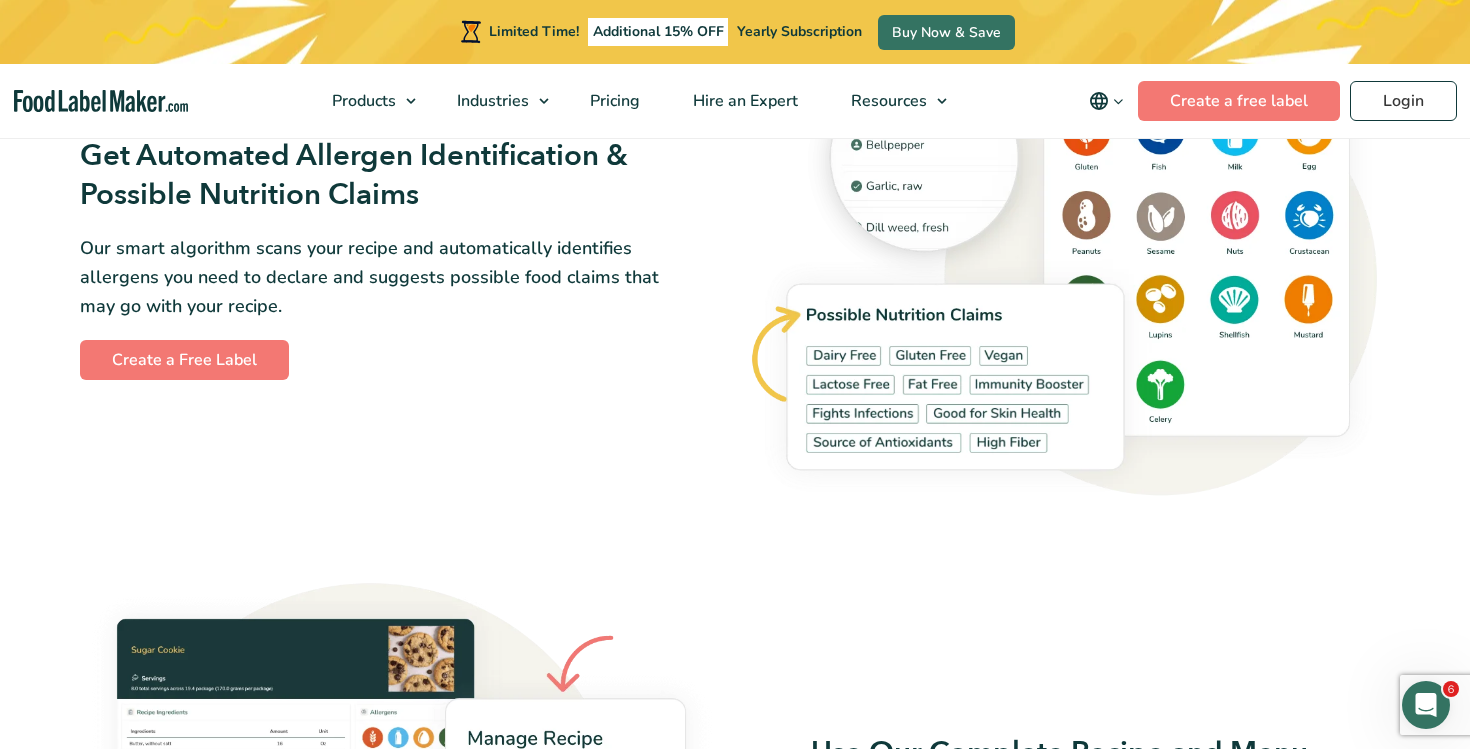 click on "Get Automated Allergen Identification & Possible Nutrition Claims
Our smart algorithm scans your recipe and automatically identifies allergens you need to declare and suggests possible food claims that may go with your recipe.
Create a Free Label" at bounding box center [401, 258] 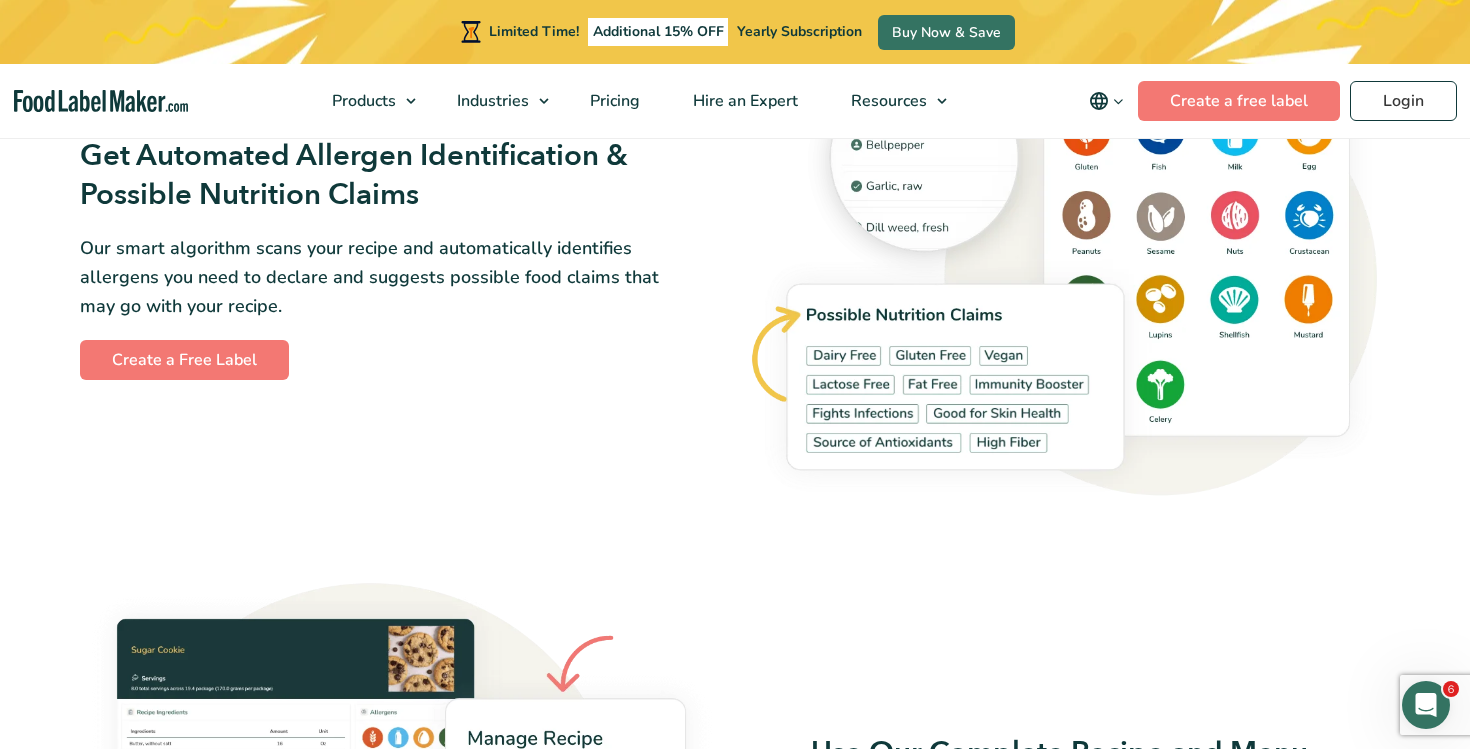 click on "Get Automated Allergen Identification & Possible Nutrition Claims
Our smart algorithm scans your recipe and automatically identifies allergens you need to declare and suggests possible food claims that may go with your recipe.
Create a Free Label" at bounding box center (401, 258) 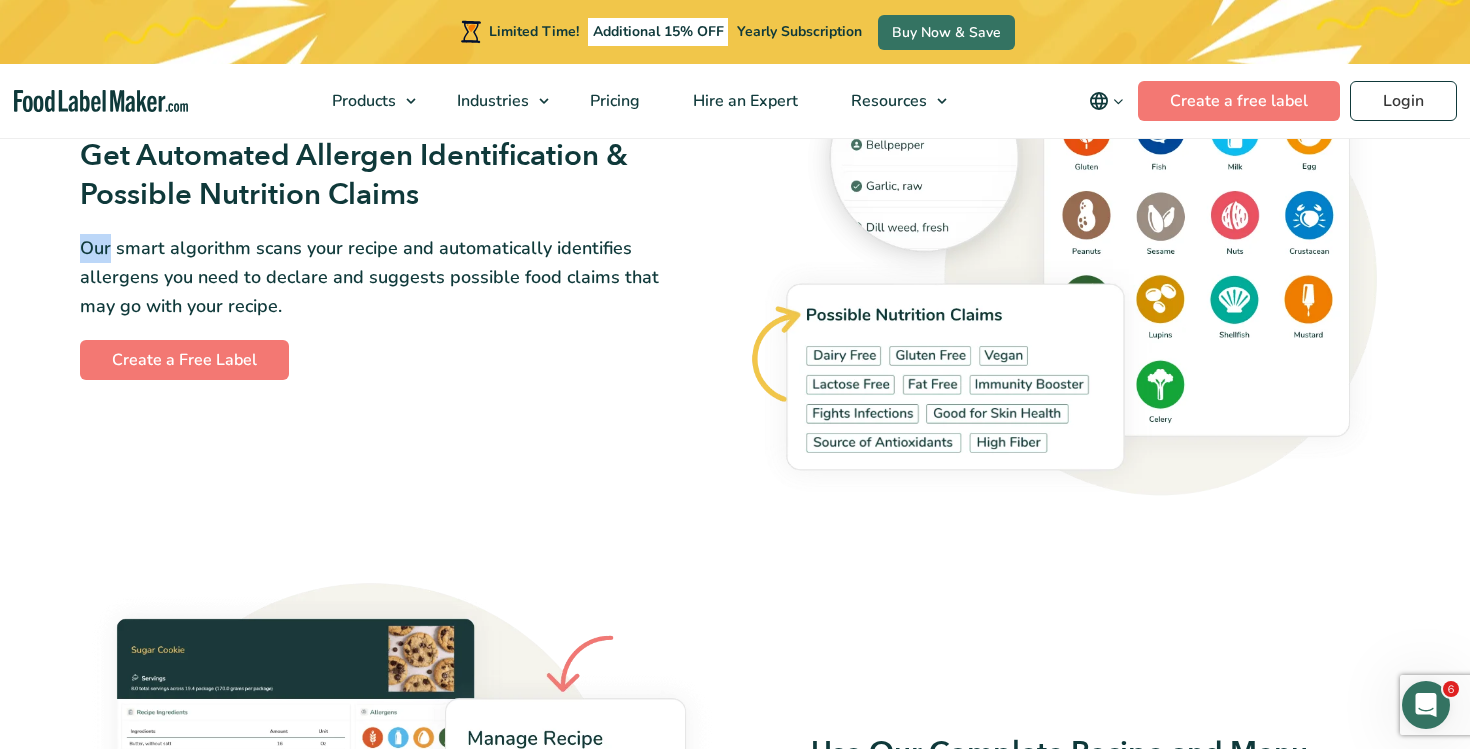 click on "Get Automated Allergen Identification & Possible Nutrition Claims" at bounding box center (369, 175) 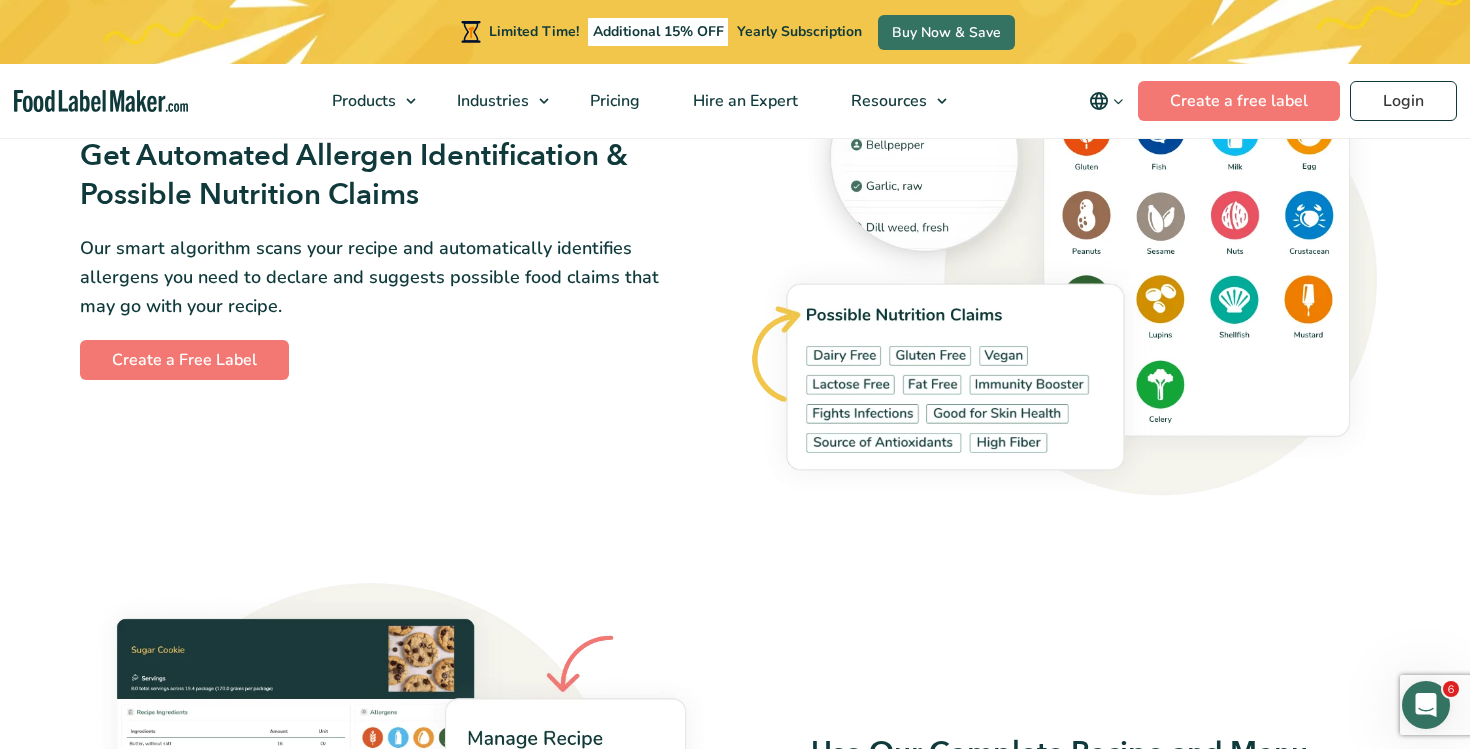 click on "Get Automated Allergen Identification & Possible Nutrition Claims" at bounding box center [369, 175] 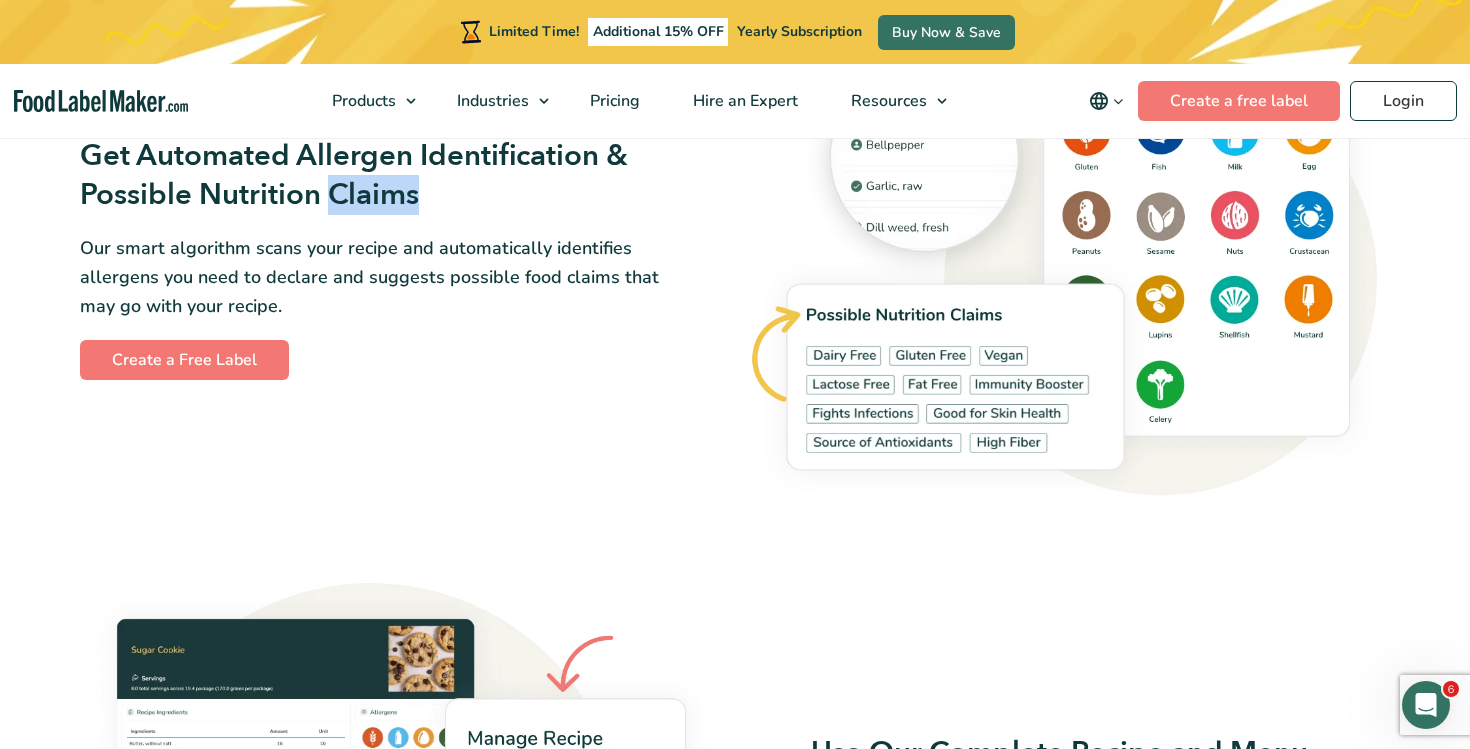 click on "Get Automated Allergen Identification & Possible Nutrition Claims" at bounding box center [369, 175] 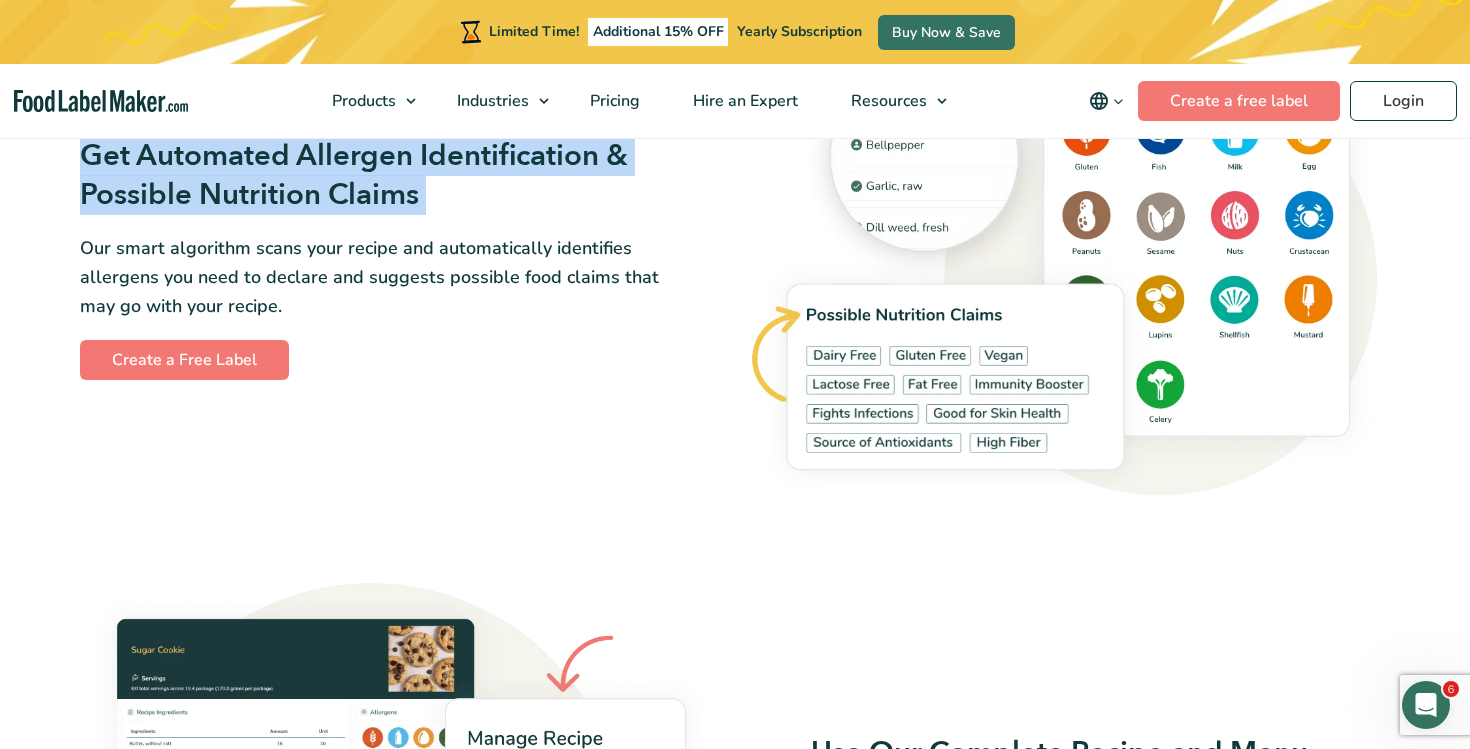 click on "Our smart algorithm scans your recipe and automatically identifies allergens you need to declare and suggests possible food claims that may go with your recipe." at bounding box center (369, 277) 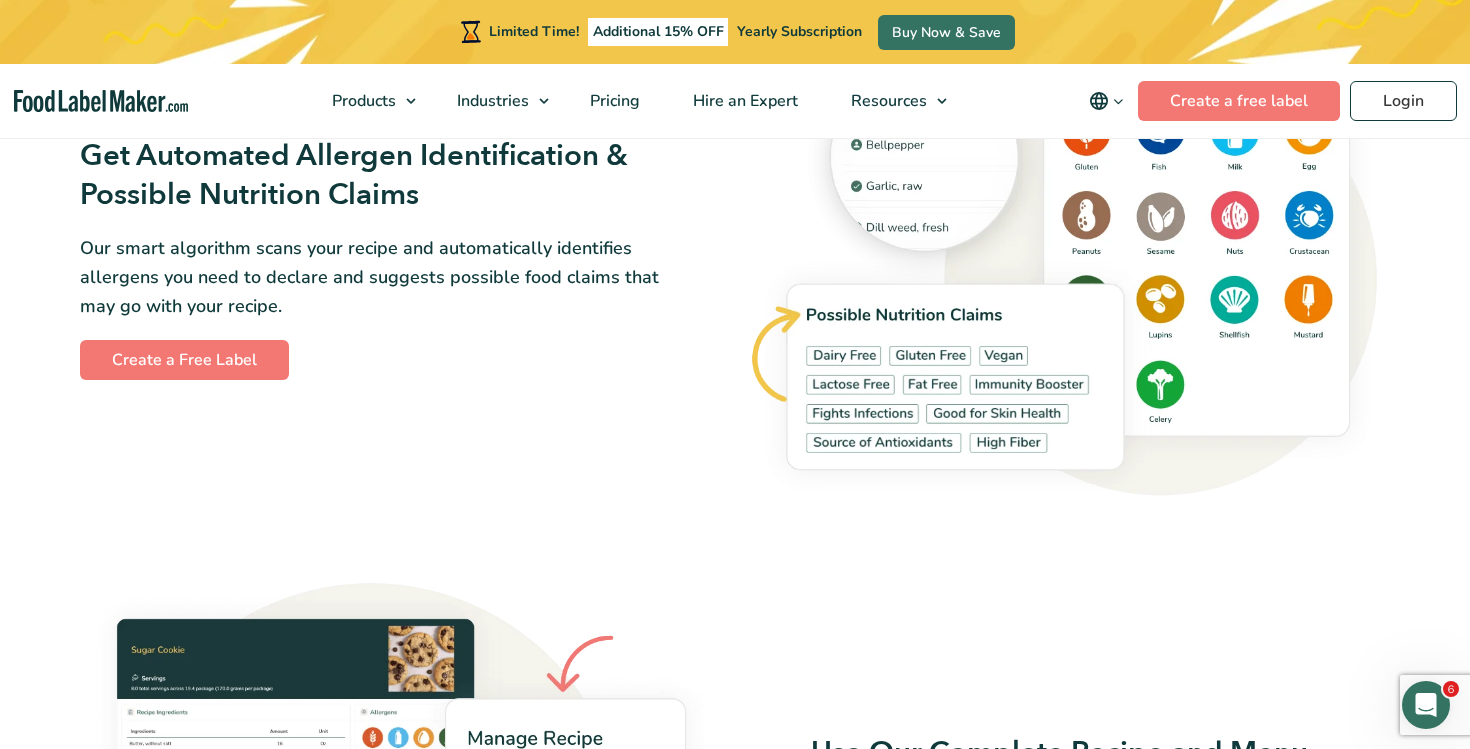 click on "Our smart algorithm scans your recipe and automatically identifies allergens you need to declare and suggests possible food claims that may go with your recipe." at bounding box center (369, 277) 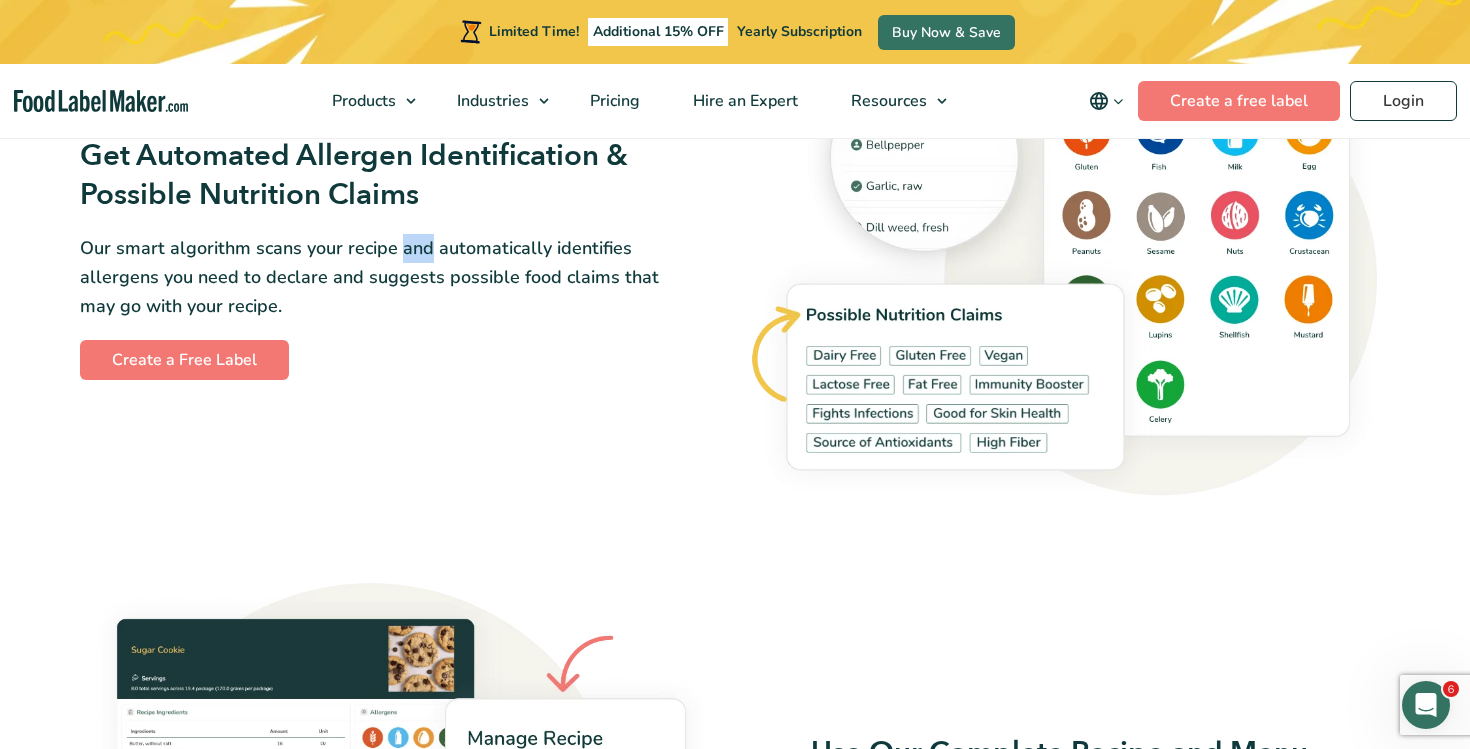 click on "Our smart algorithm scans your recipe and automatically identifies allergens you need to declare and suggests possible food claims that may go with your recipe." at bounding box center [369, 277] 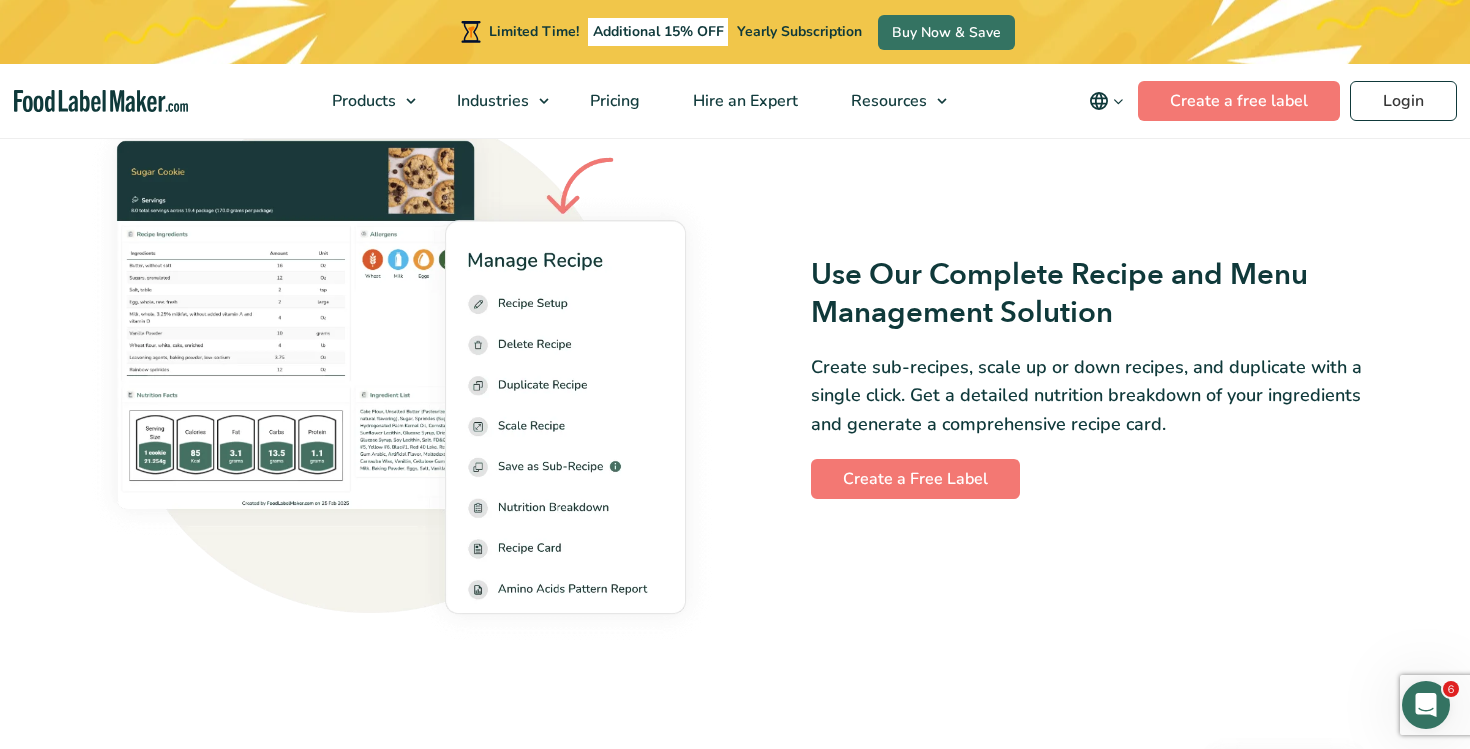 scroll, scrollTop: 2753, scrollLeft: 0, axis: vertical 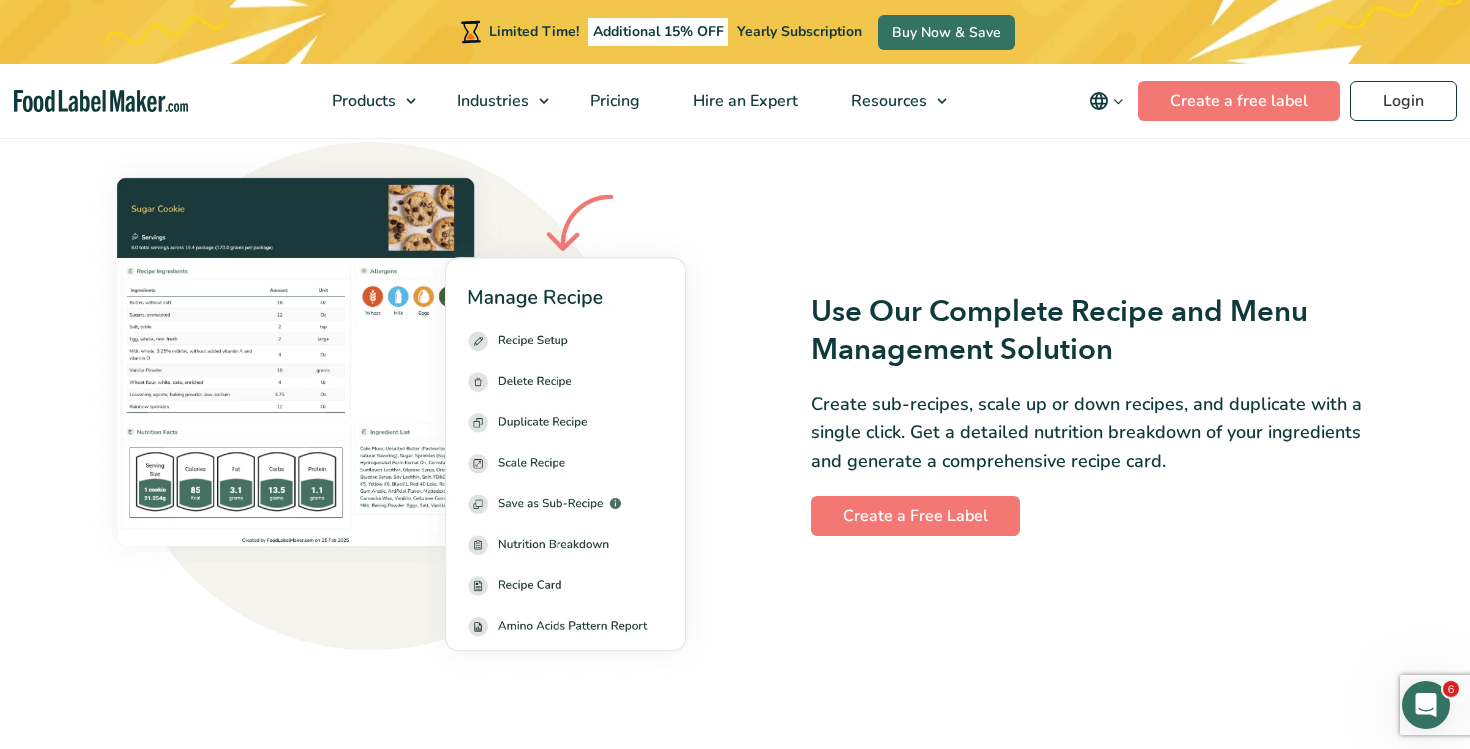 click on "Create sub-recipes, scale up or down recipes, and duplicate with a single click. Get a detailed nutrition breakdown of your ingredients and generate a comprehensive recipe card." at bounding box center (1100, 433) 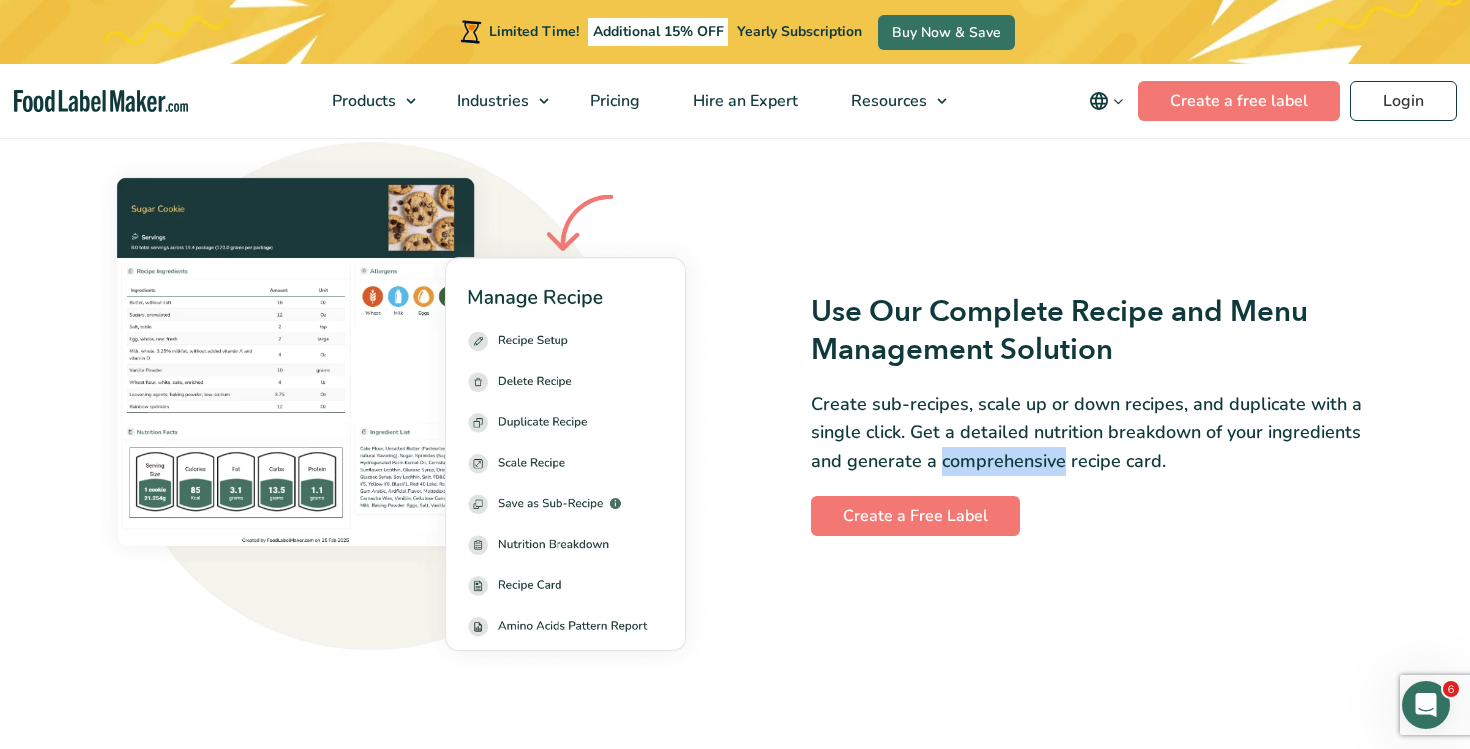 click on "Create sub-recipes, scale up or down recipes, and duplicate with a single click. Get a detailed nutrition breakdown of your ingredients and generate a comprehensive recipe card." at bounding box center [1100, 433] 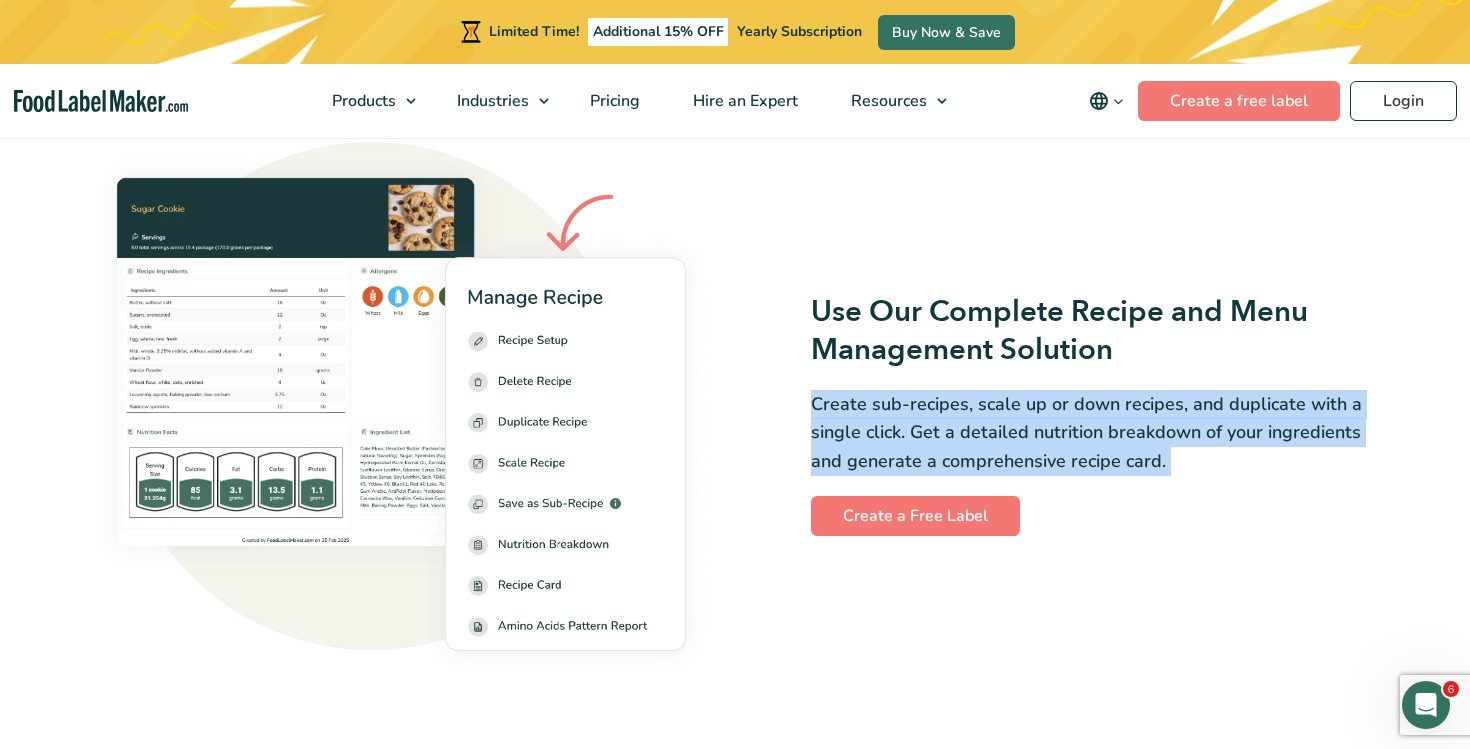 click on "Create sub-recipes, scale up or down recipes, and duplicate with a single click. Get a detailed nutrition breakdown of your ingredients and generate a comprehensive recipe card." at bounding box center (1100, 433) 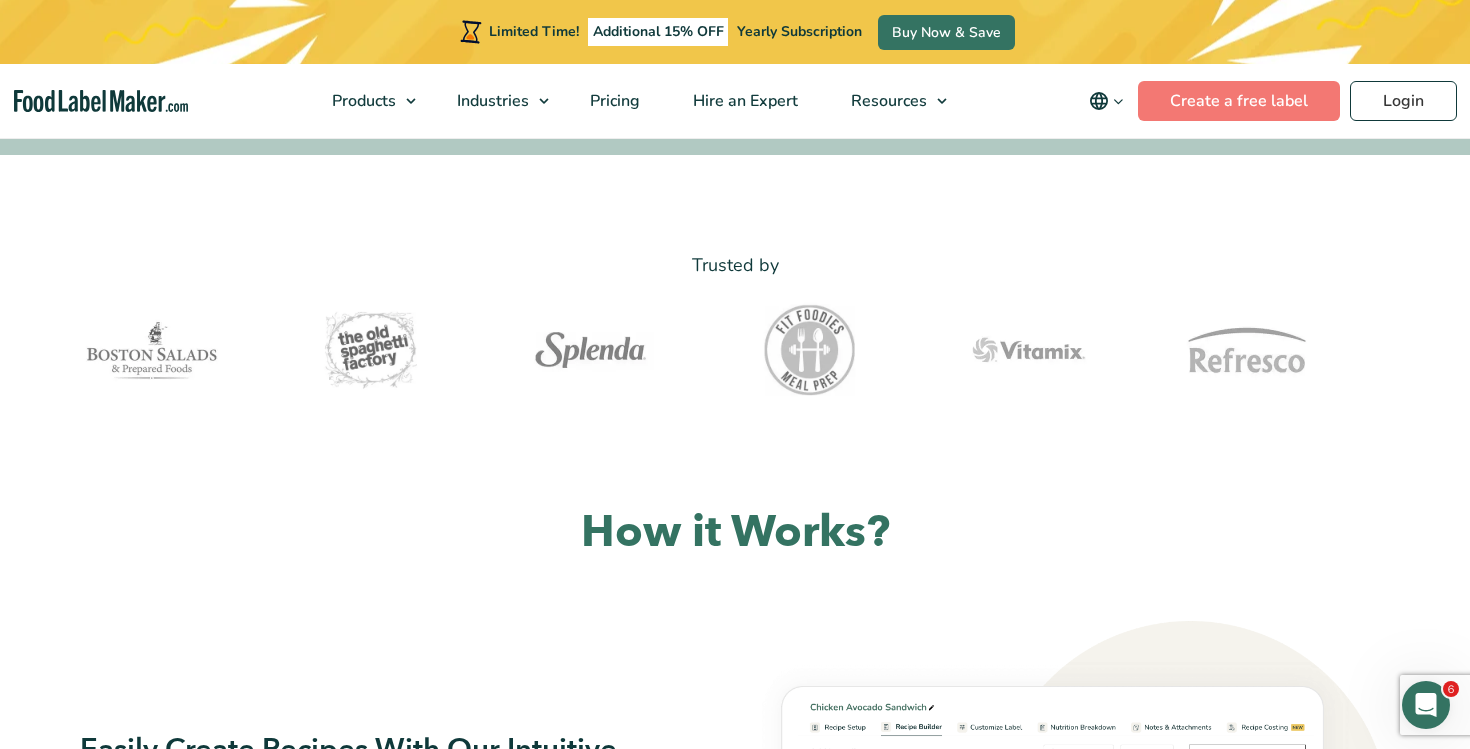 scroll, scrollTop: 0, scrollLeft: 0, axis: both 